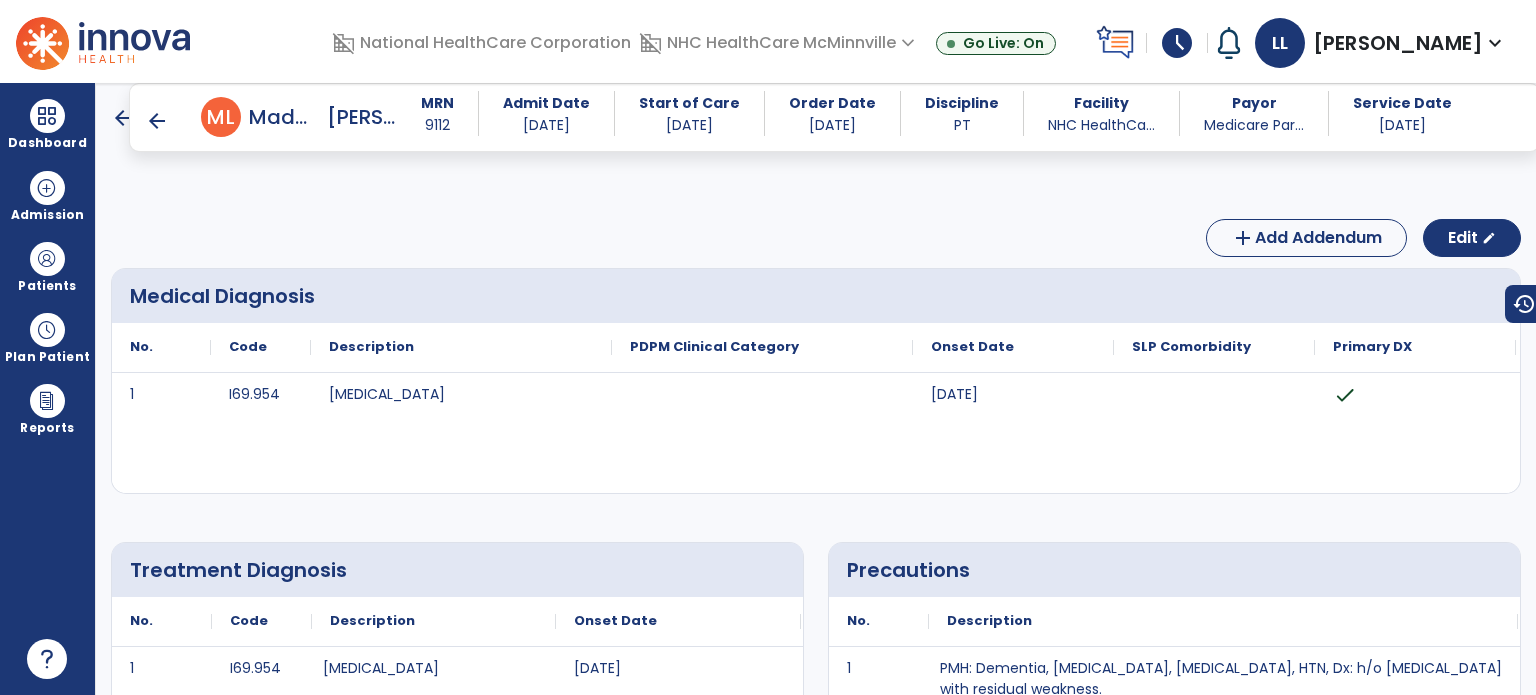 scroll, scrollTop: 0, scrollLeft: 0, axis: both 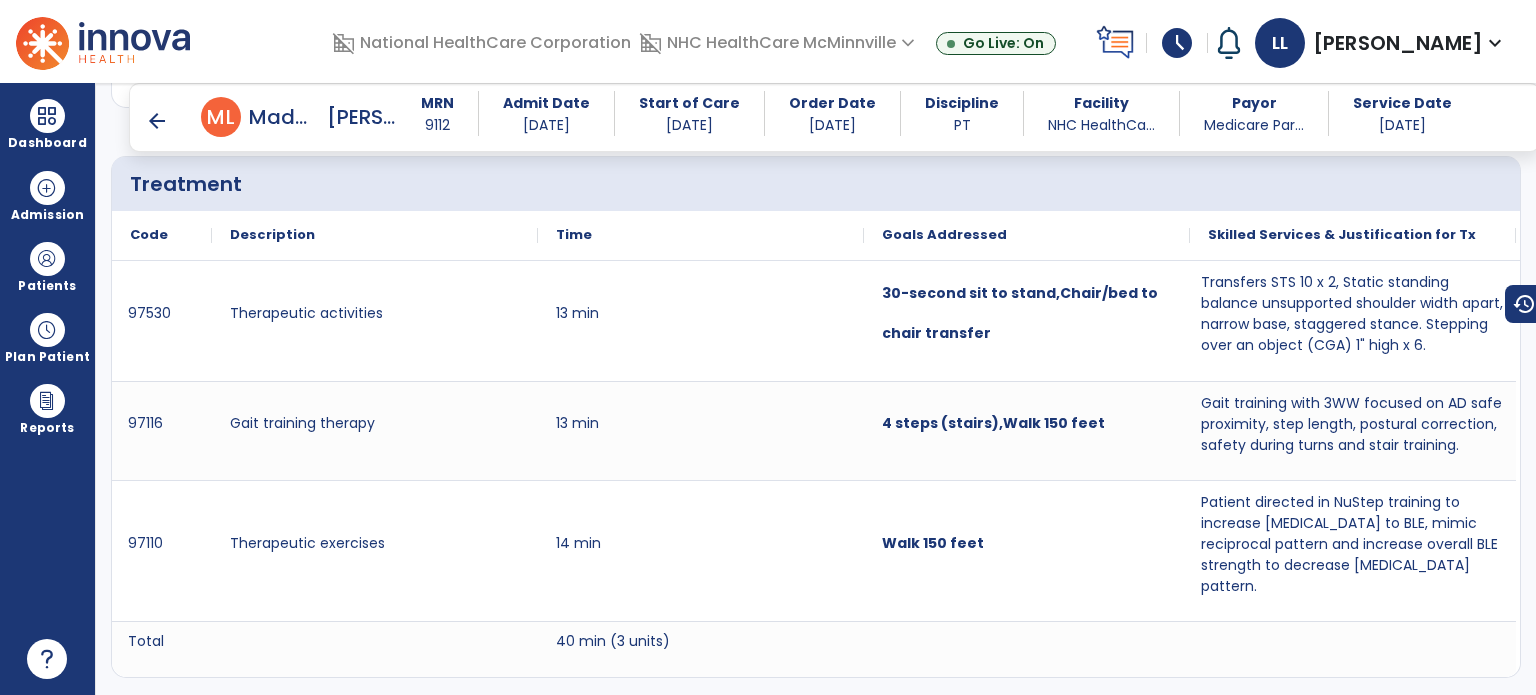 drag, startPoint x: 87, startPoint y: 114, endPoint x: 144, endPoint y: 137, distance: 61.46544 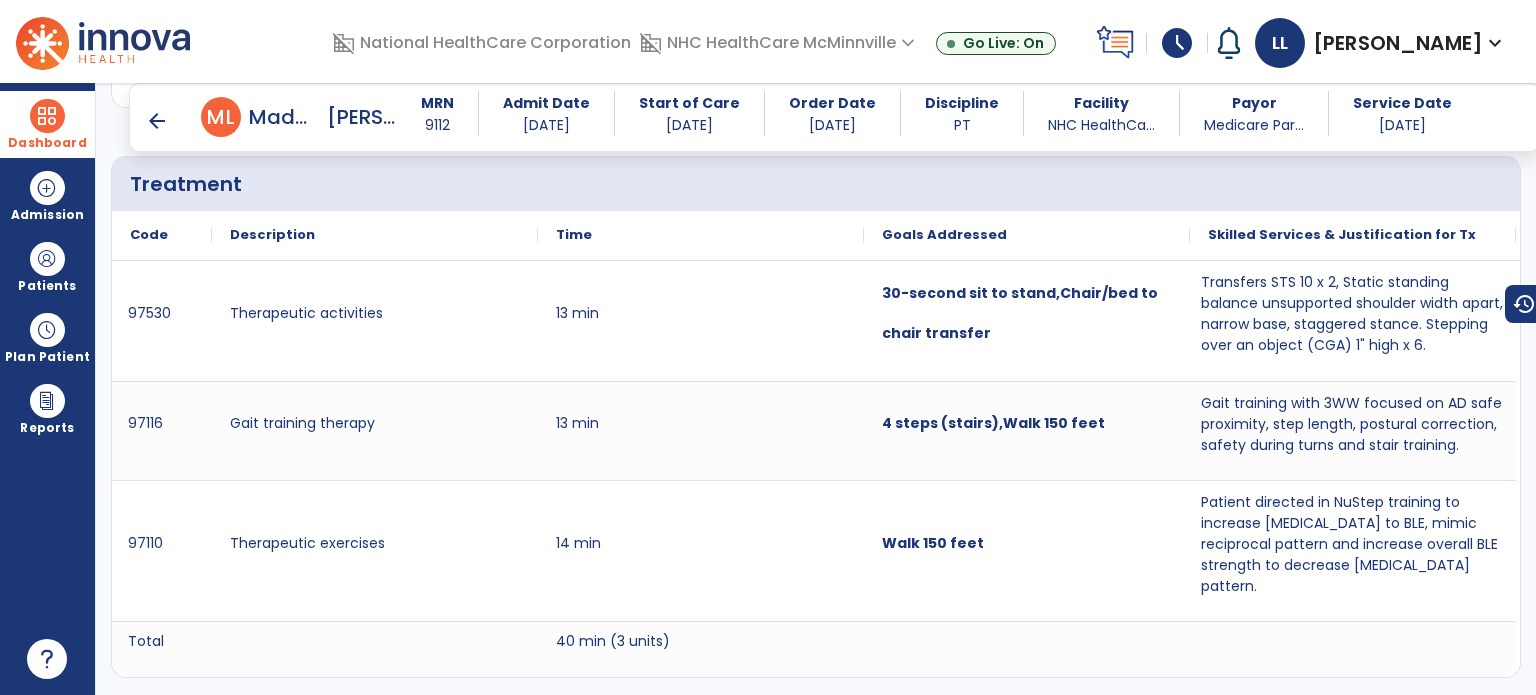 click on "Dashboard" at bounding box center (47, 143) 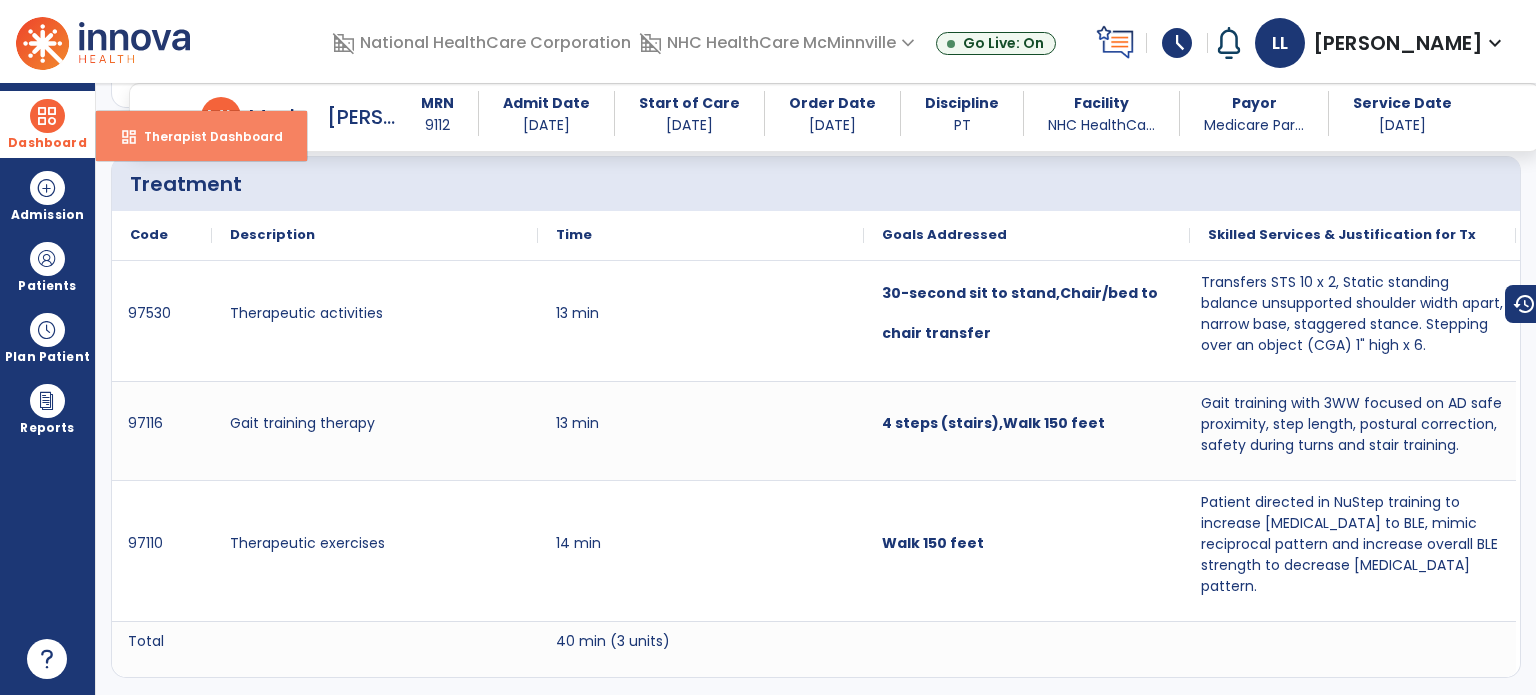 click on "Therapist Dashboard" at bounding box center [205, 136] 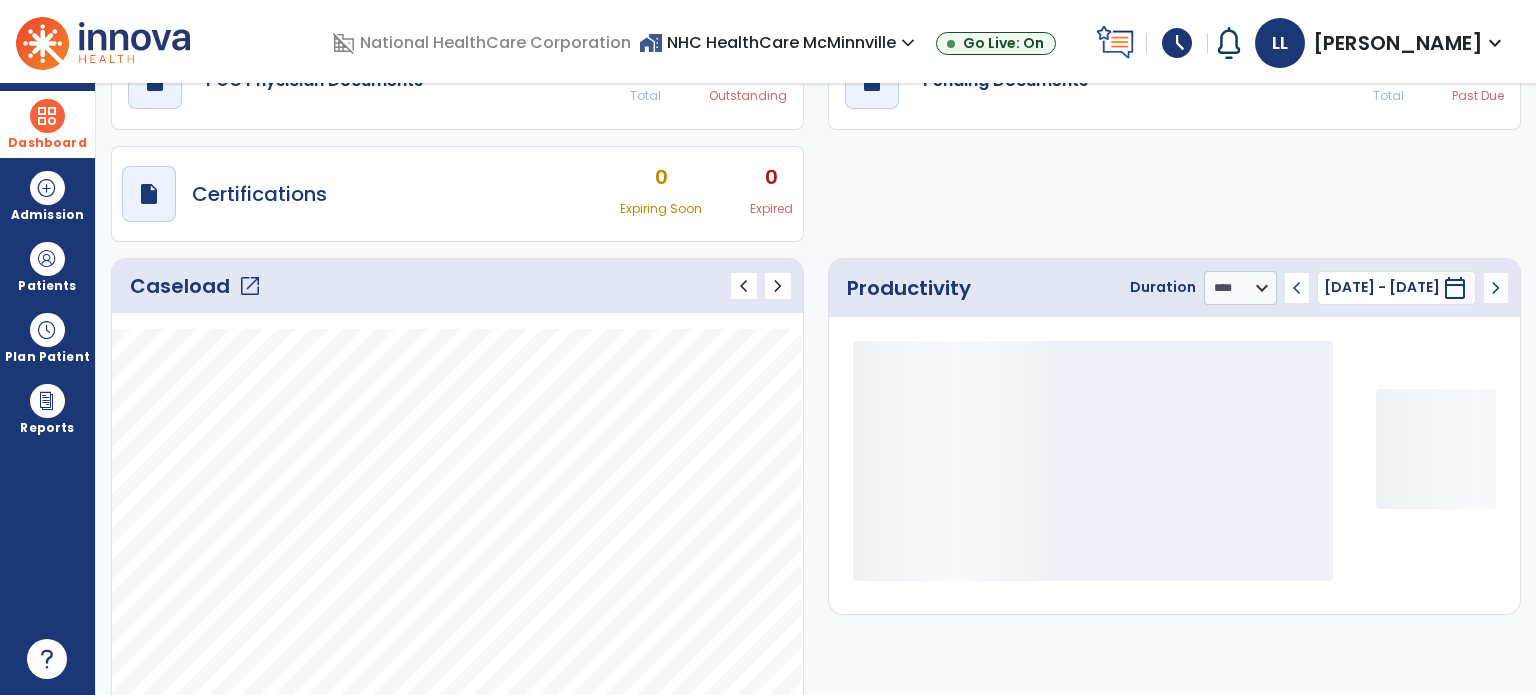scroll, scrollTop: 109, scrollLeft: 0, axis: vertical 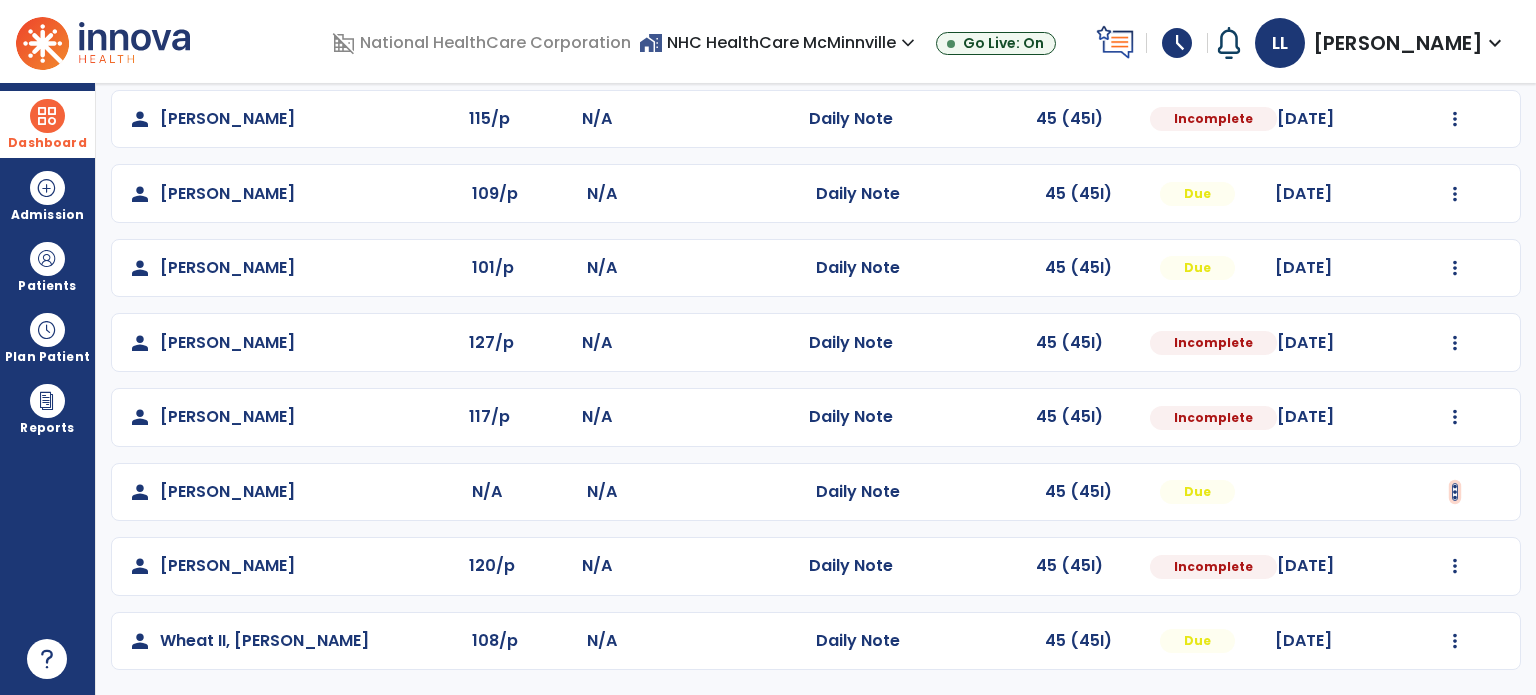 click at bounding box center (1455, 119) 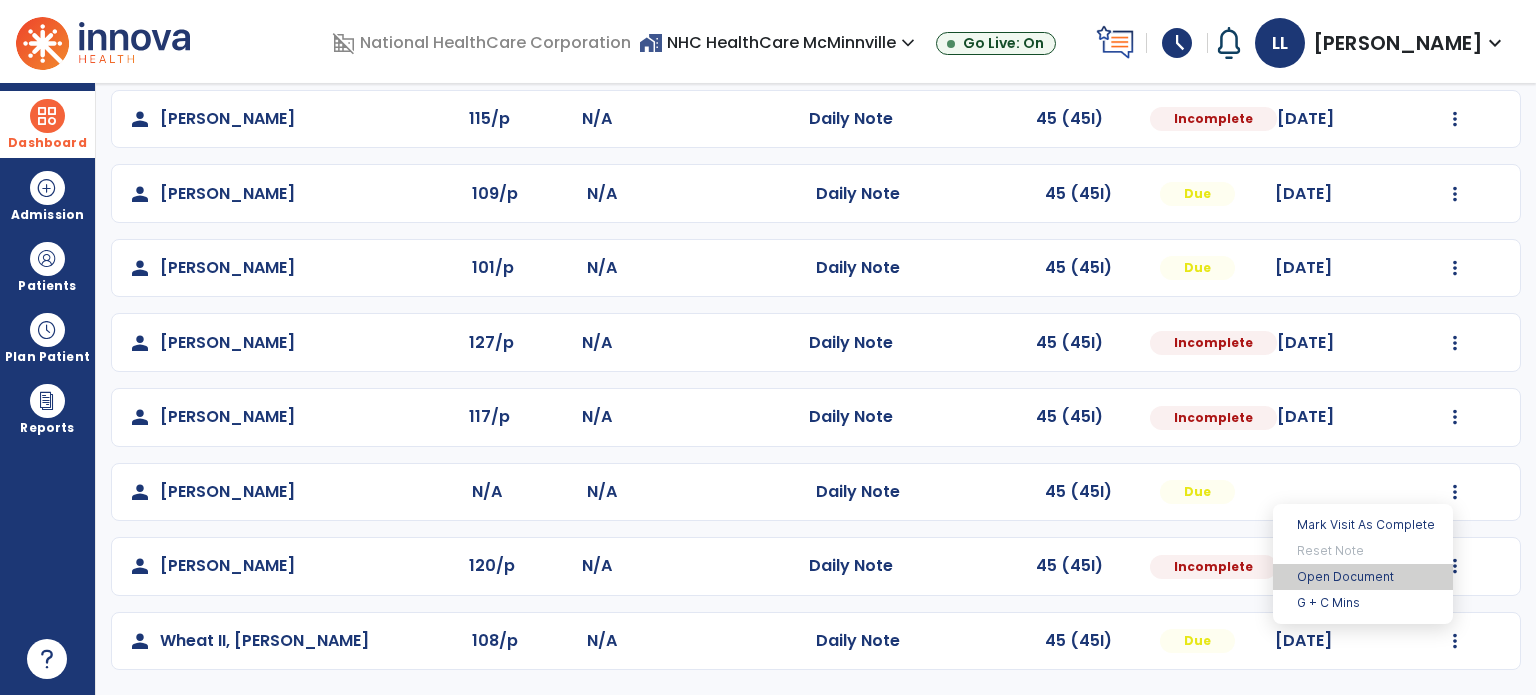 click on "Open Document" at bounding box center (1363, 577) 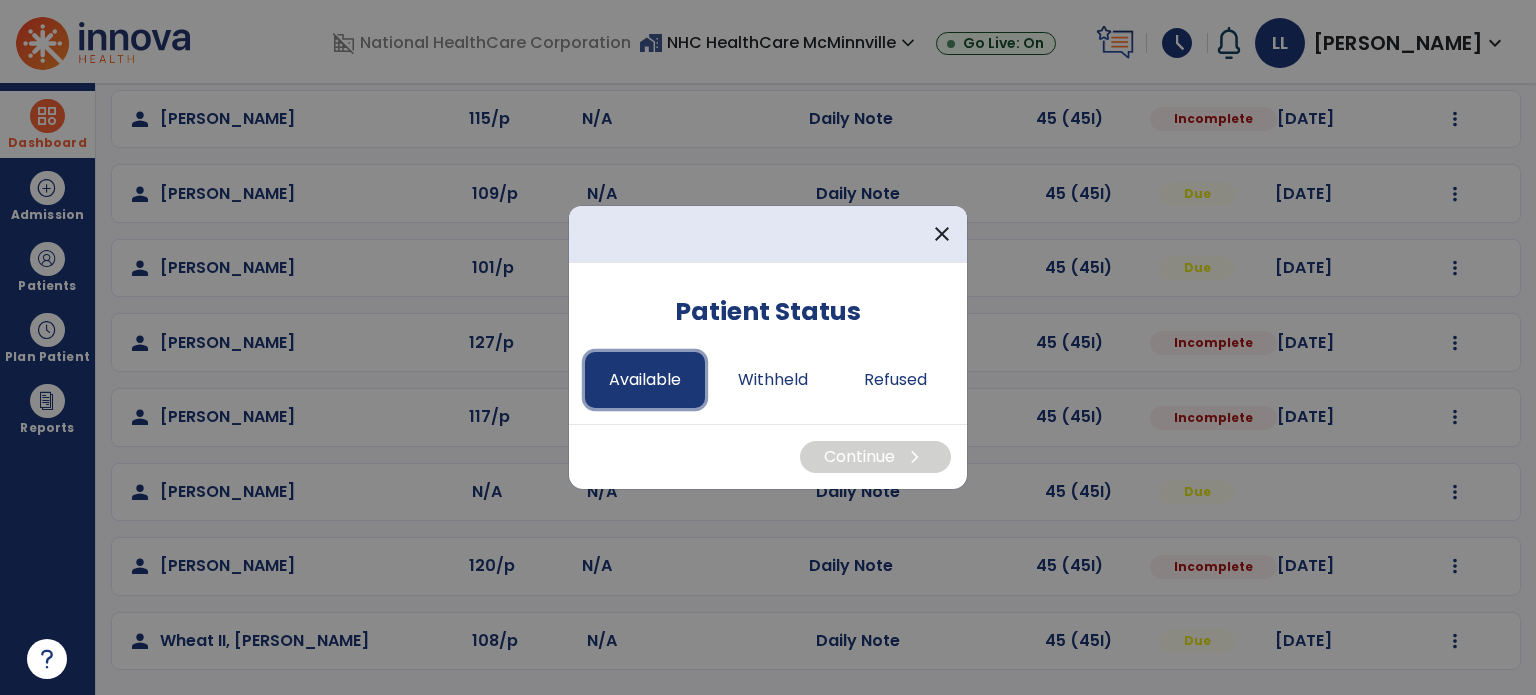 drag, startPoint x: 640, startPoint y: 381, endPoint x: 666, endPoint y: 378, distance: 26.172504 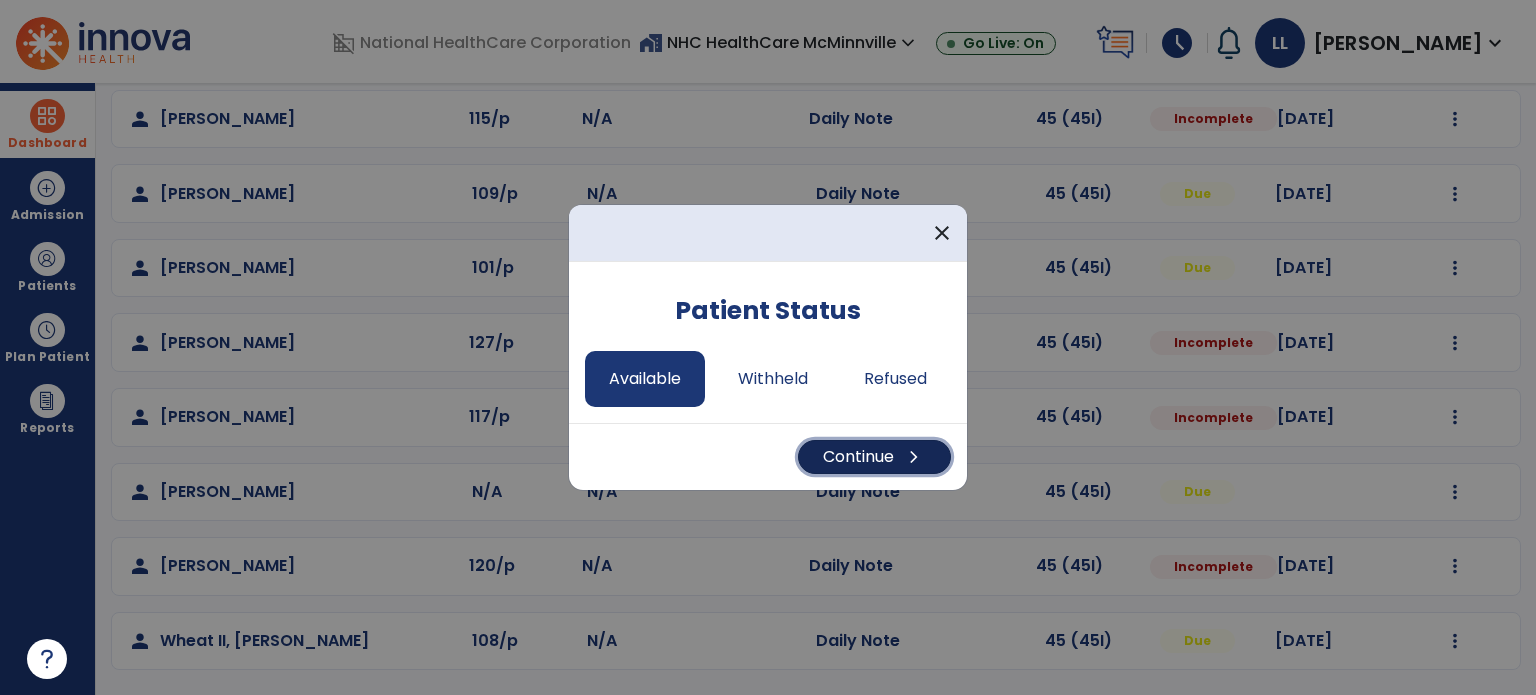 click on "Continue   chevron_right" at bounding box center [874, 457] 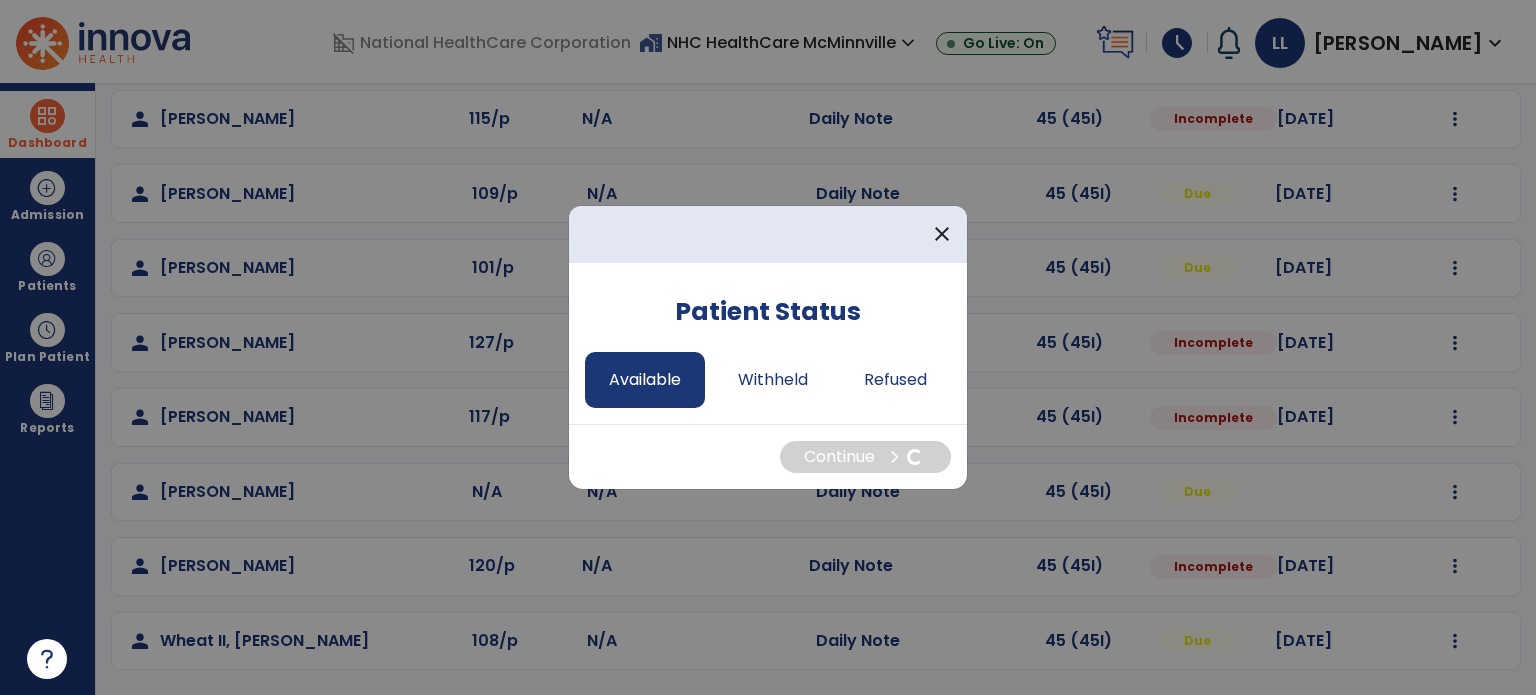 select on "*" 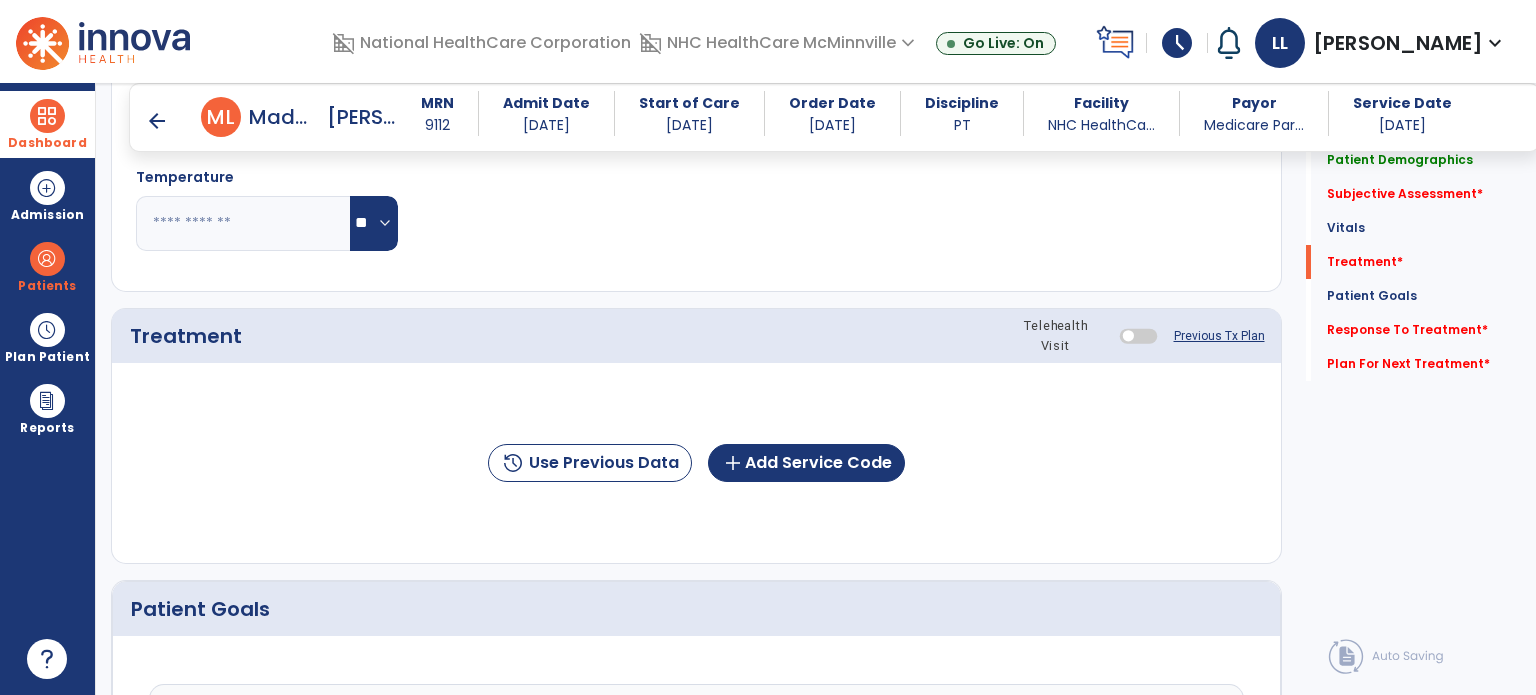 scroll, scrollTop: 940, scrollLeft: 0, axis: vertical 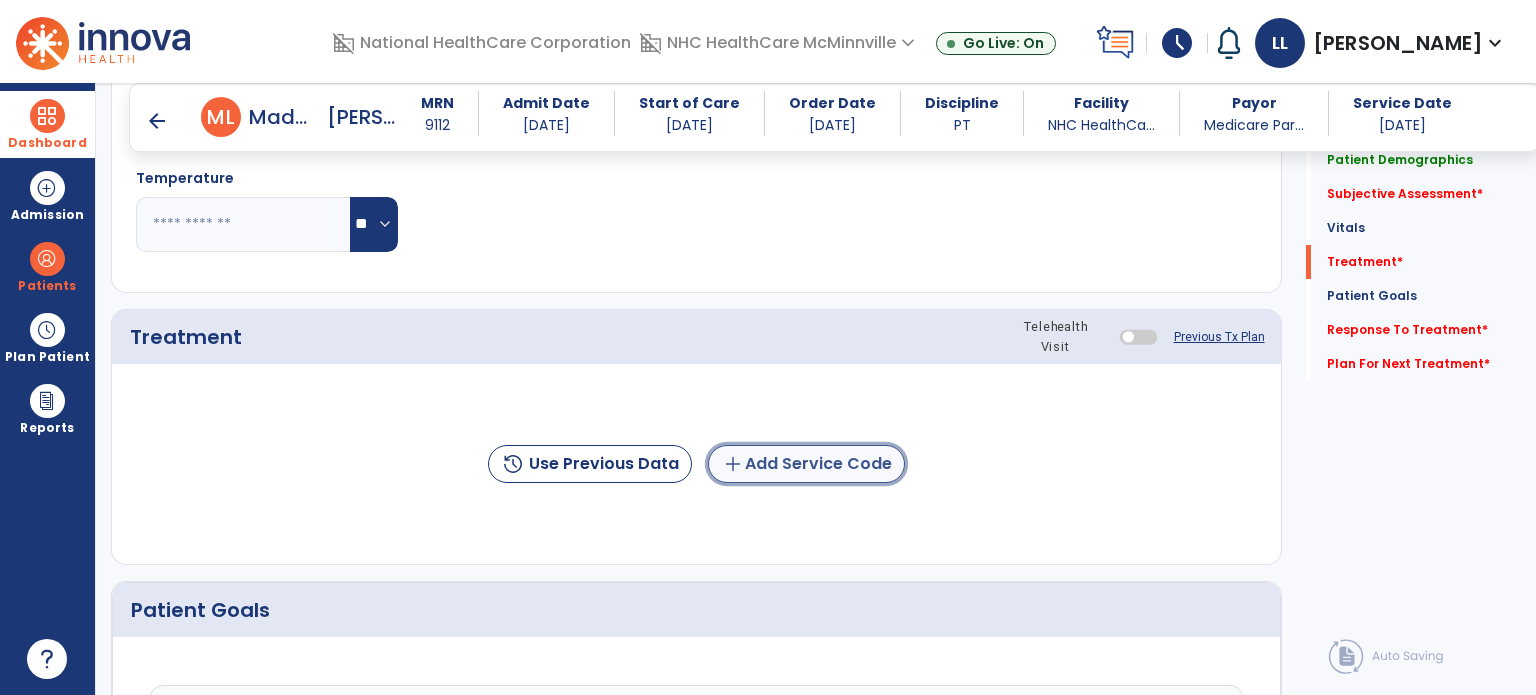 click on "add  Add Service Code" 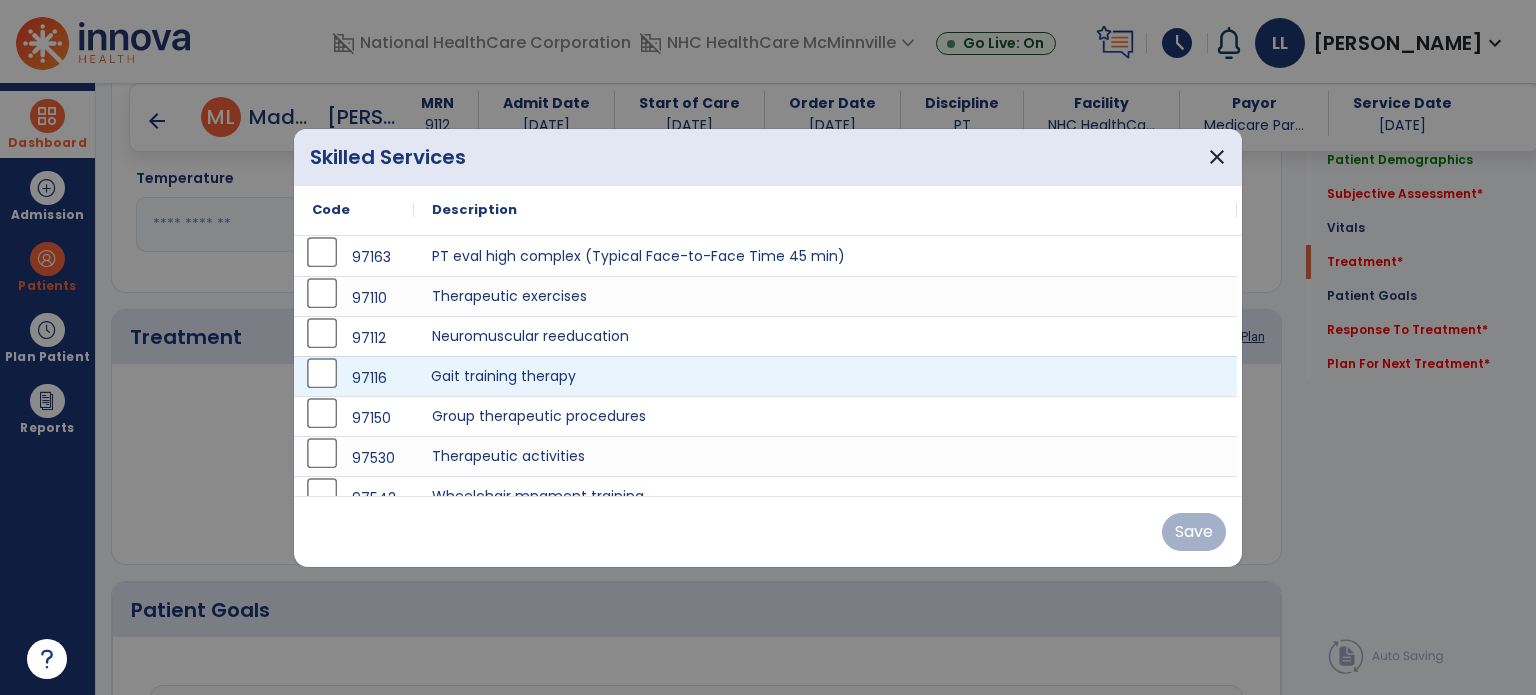 click on "Gait training therapy" at bounding box center (825, 376) 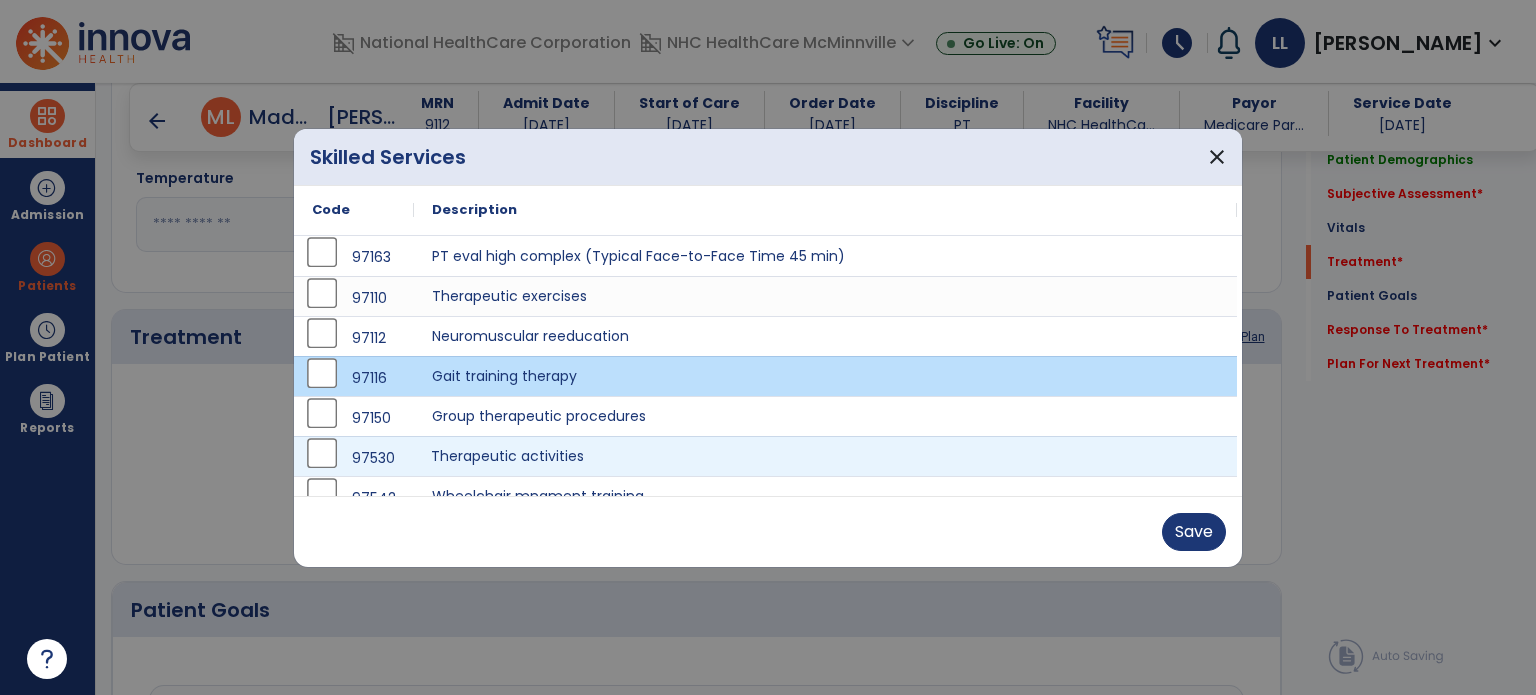 click on "Therapeutic activities" at bounding box center (825, 456) 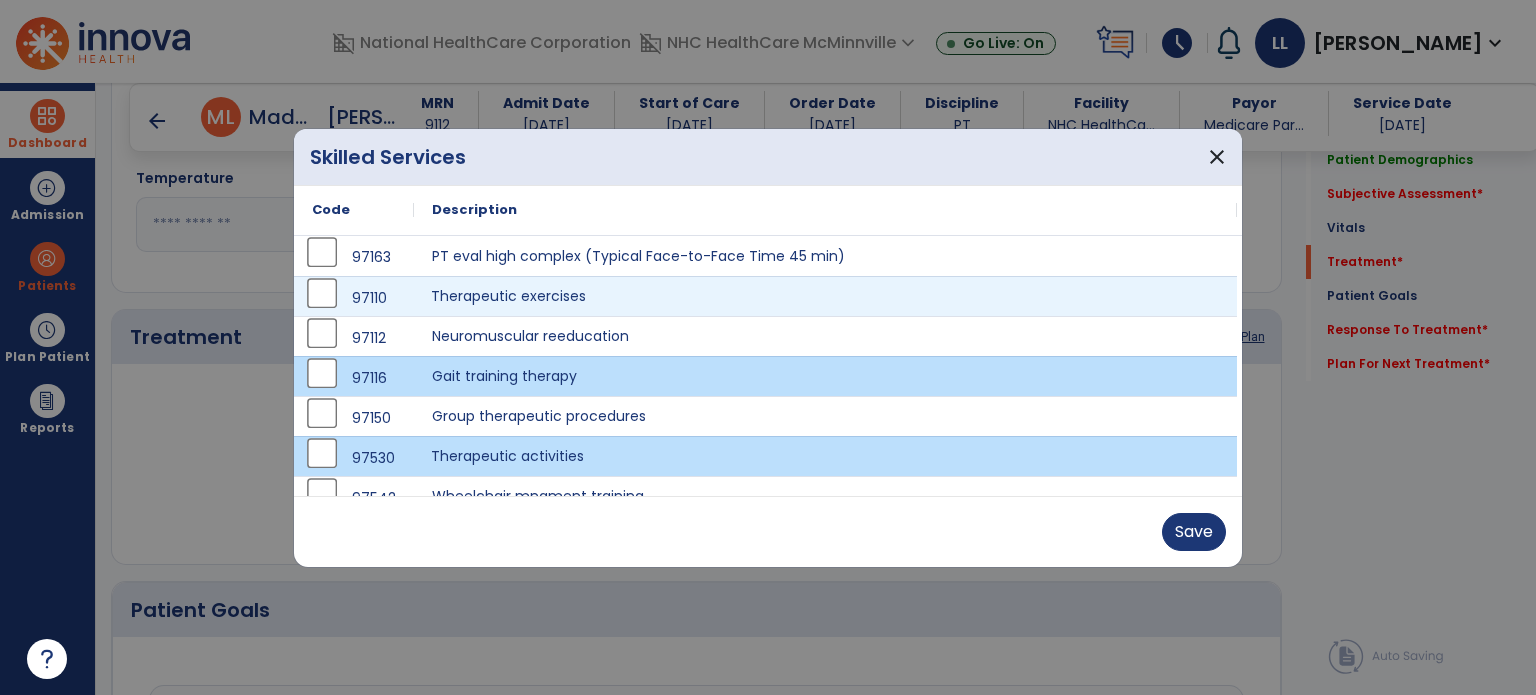click on "Therapeutic exercises" at bounding box center [825, 296] 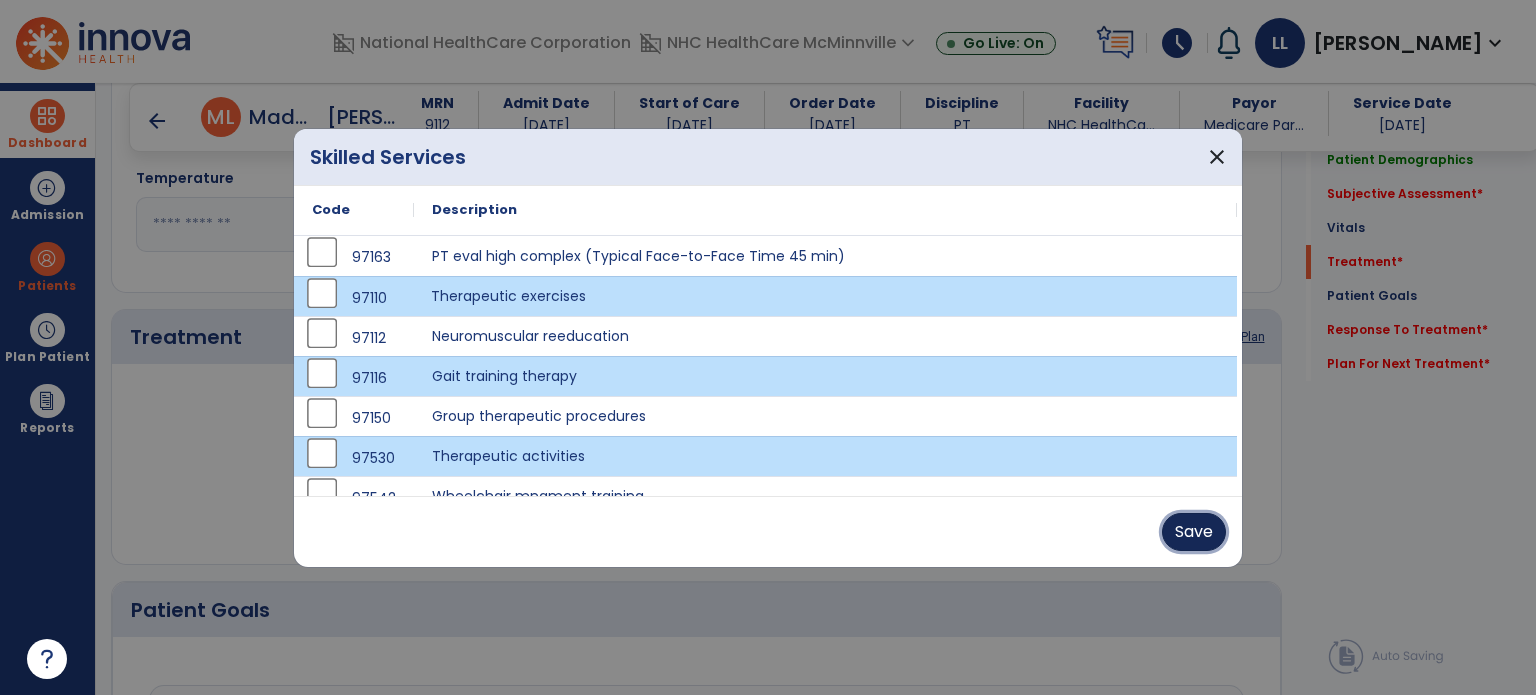 click on "Save" at bounding box center (1194, 532) 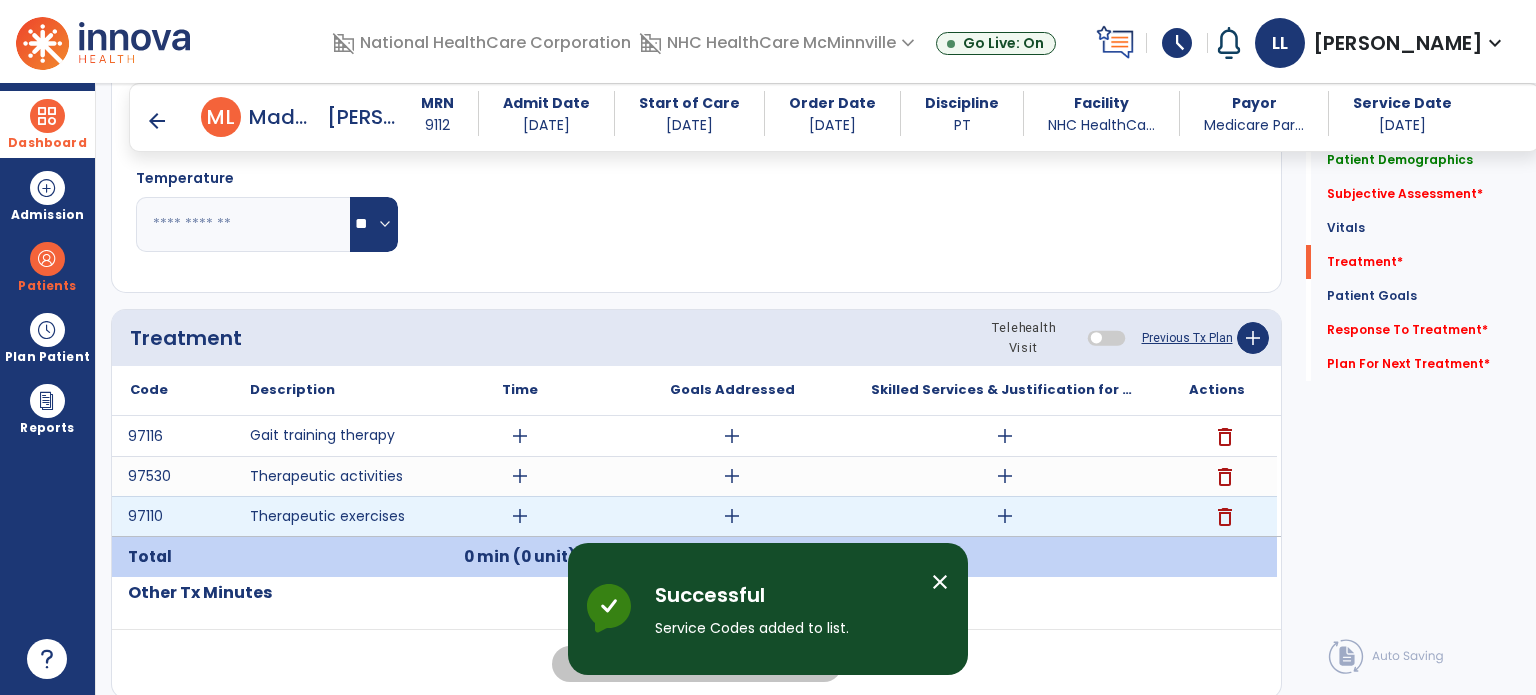 click on "add" at bounding box center (520, 516) 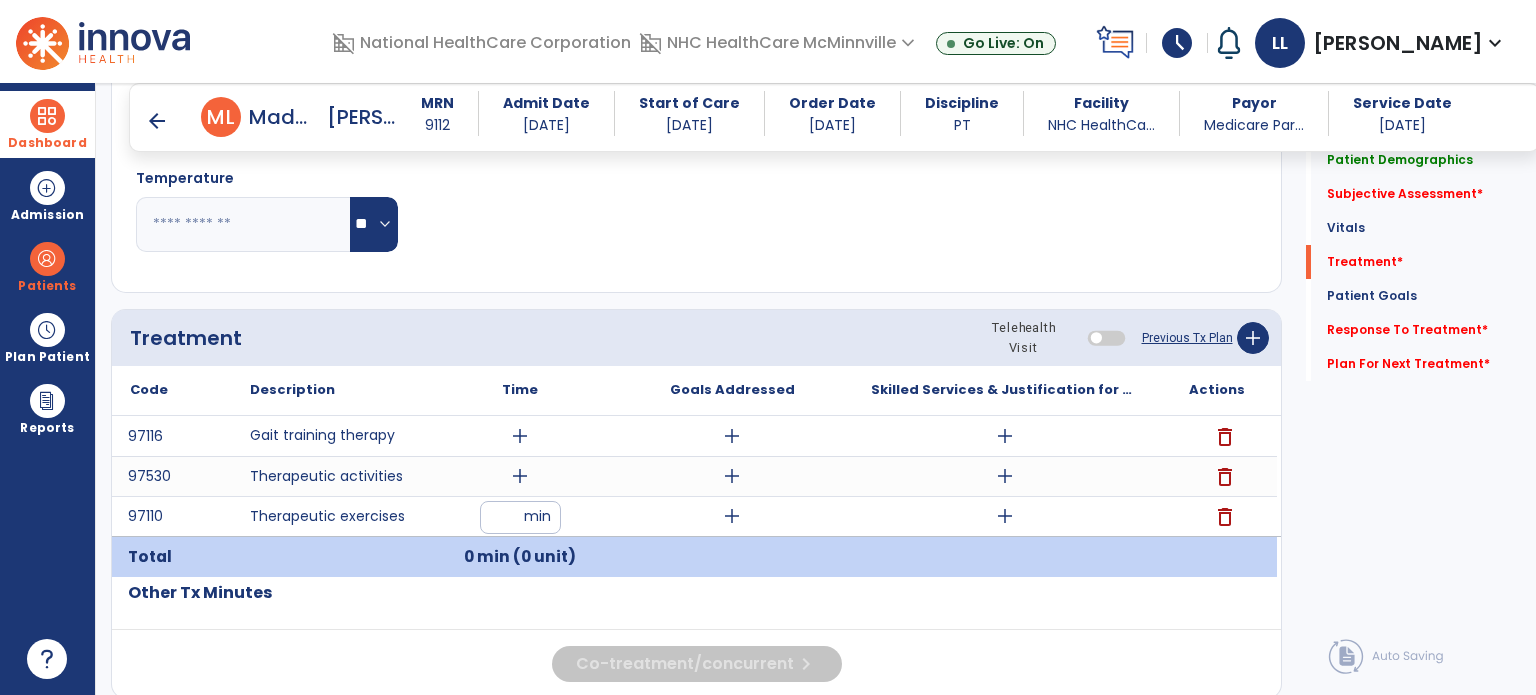 type on "**" 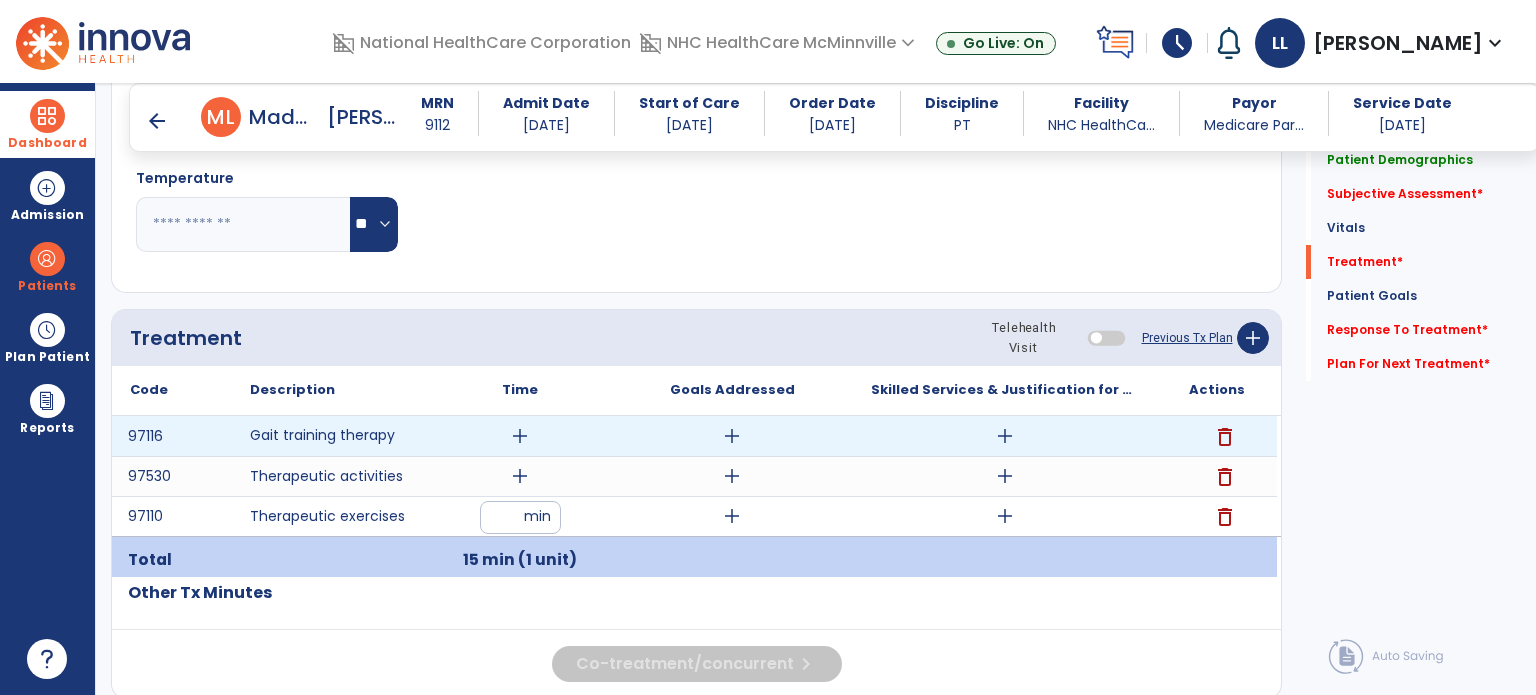 click on "add" at bounding box center (520, 436) 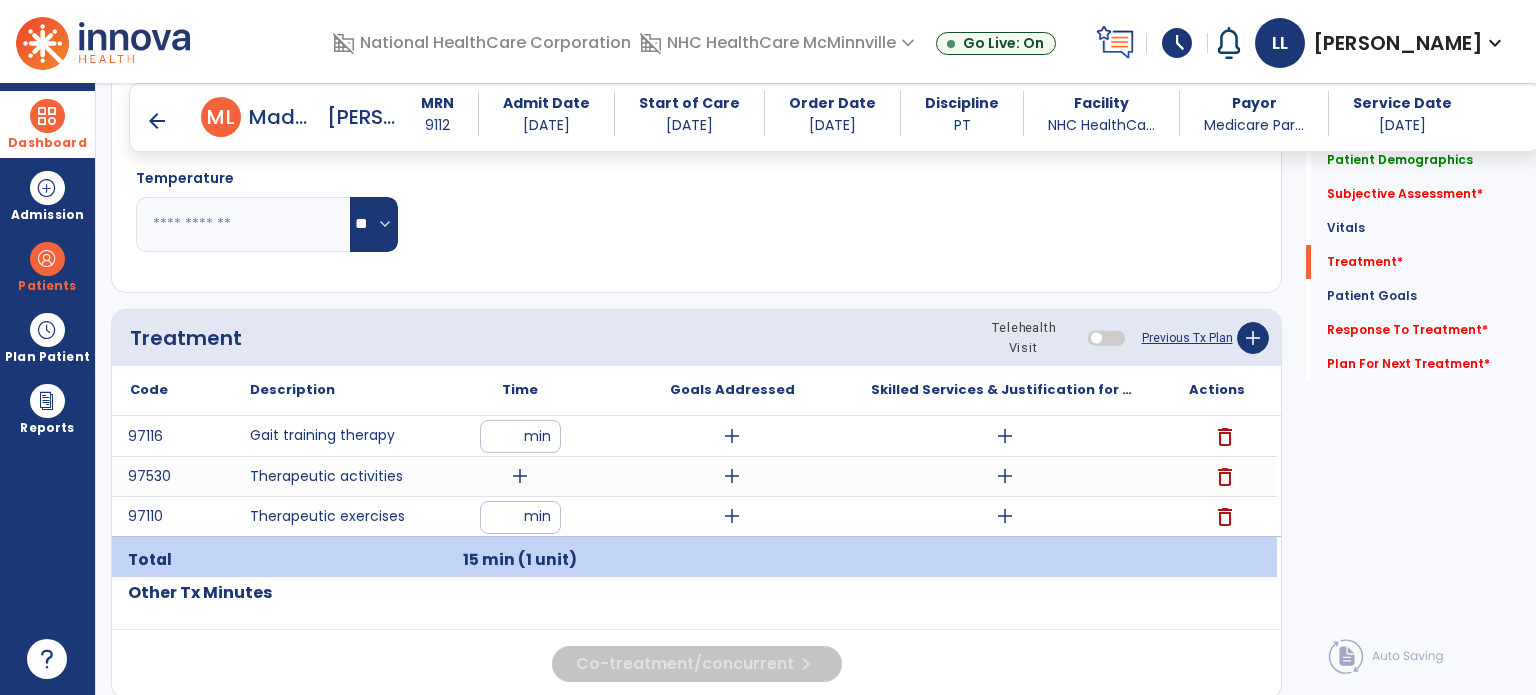type on "**" 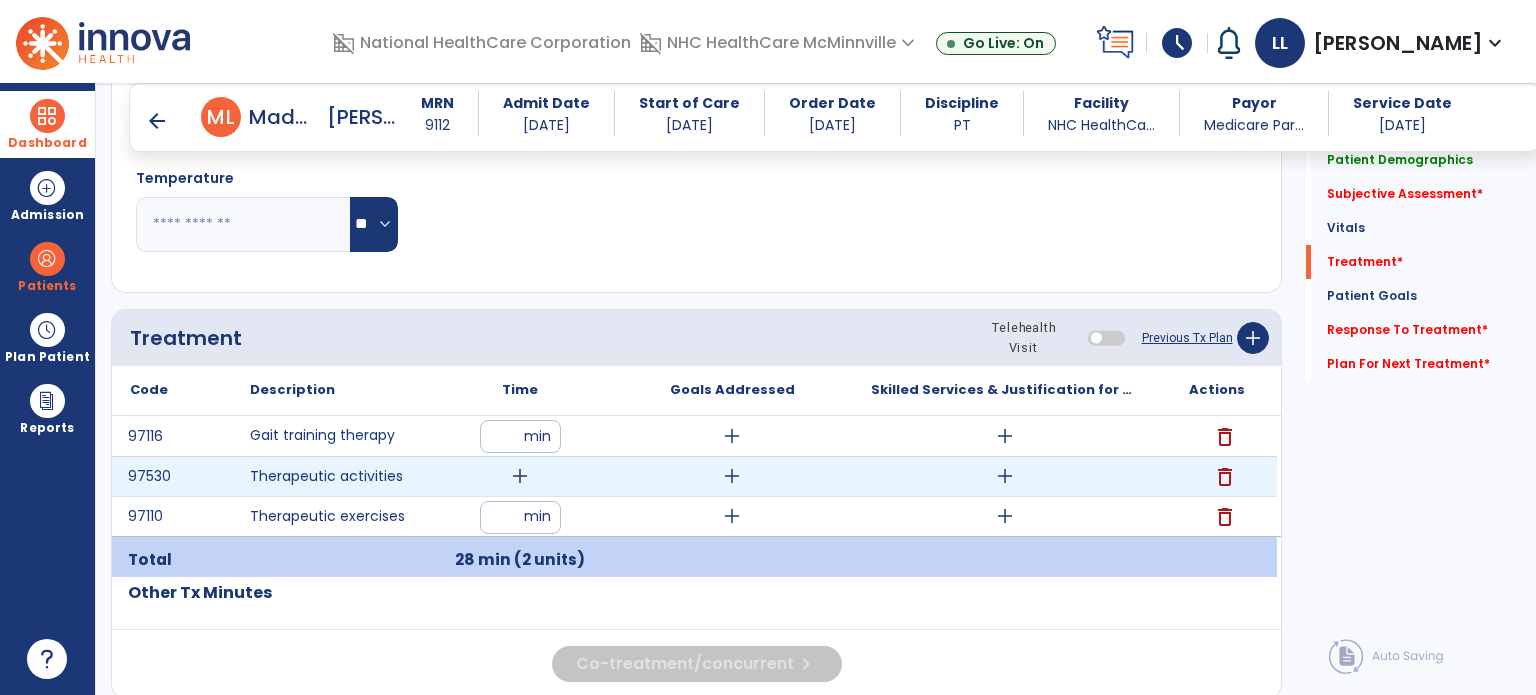click on "add" at bounding box center [520, 476] 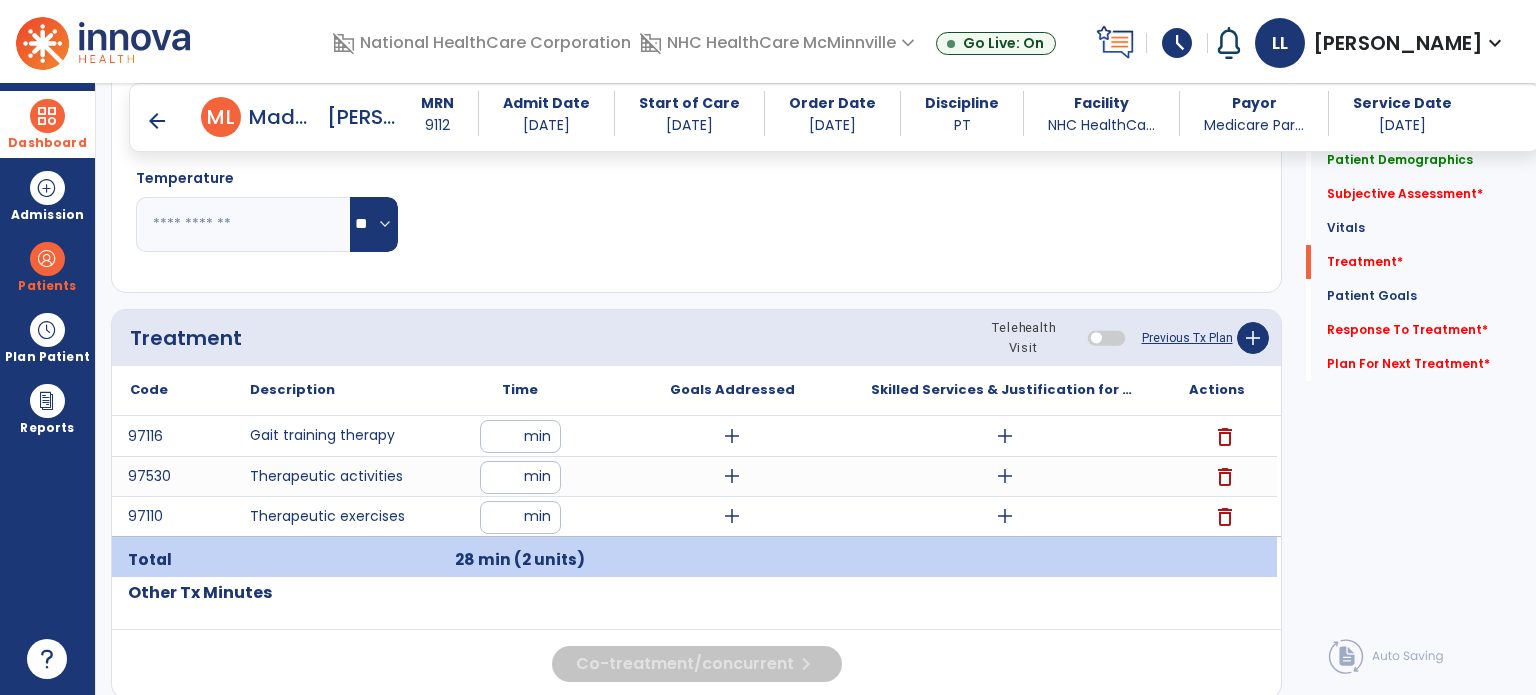 type on "**" 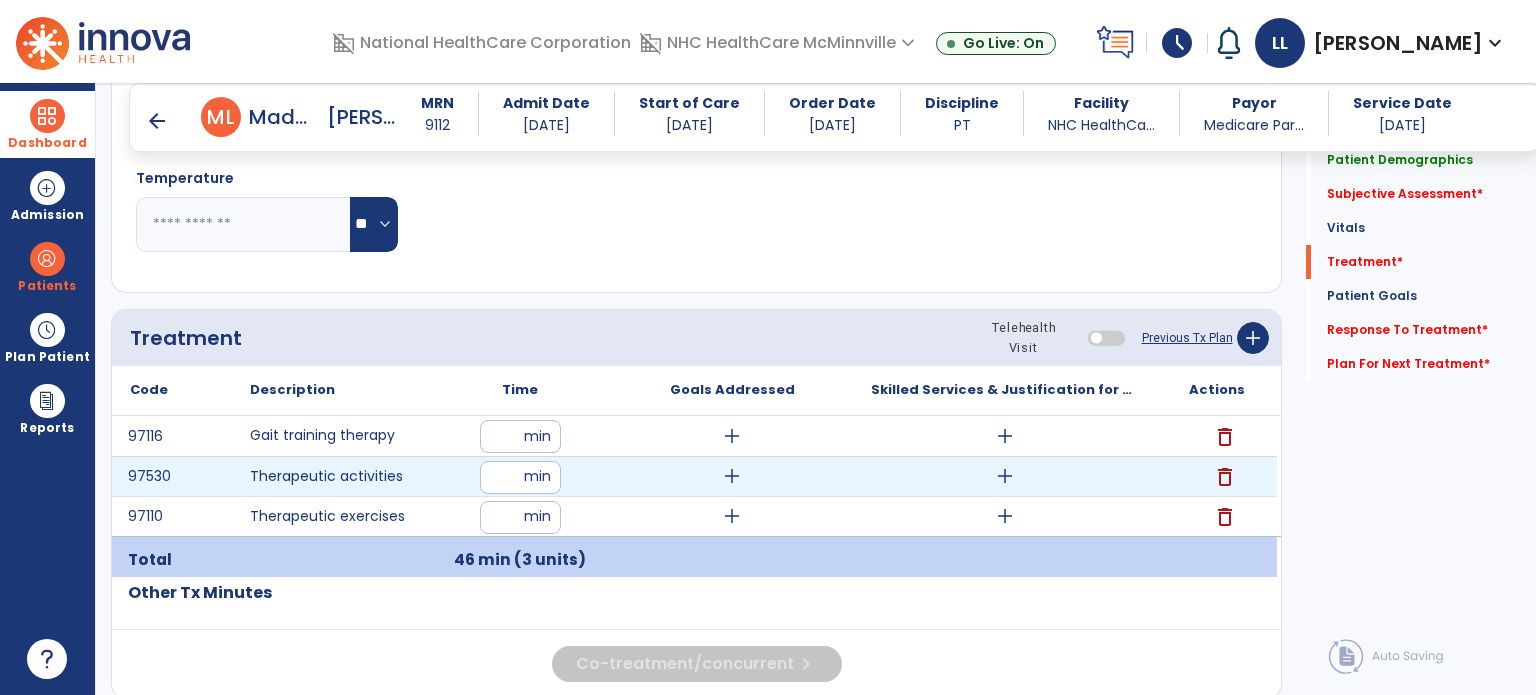 click on "**" at bounding box center [520, 477] 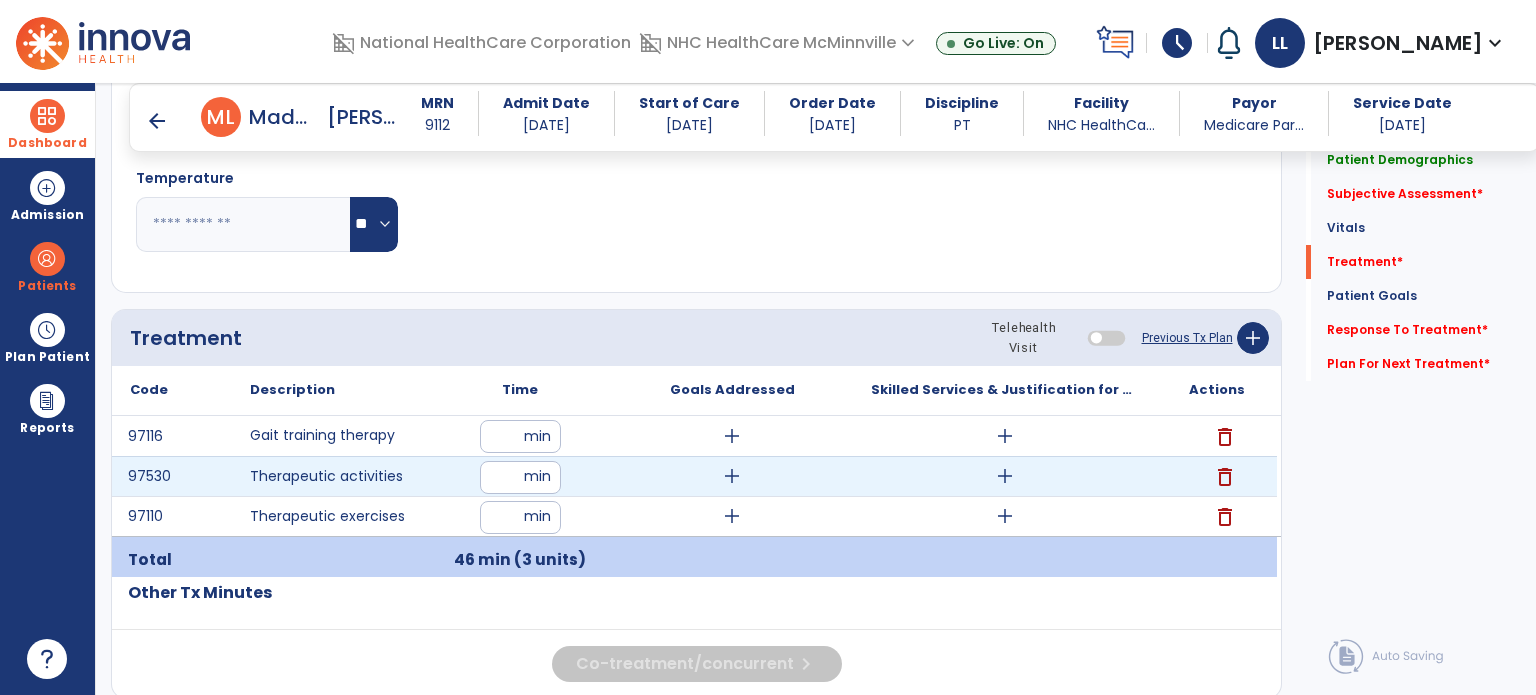 type on "**" 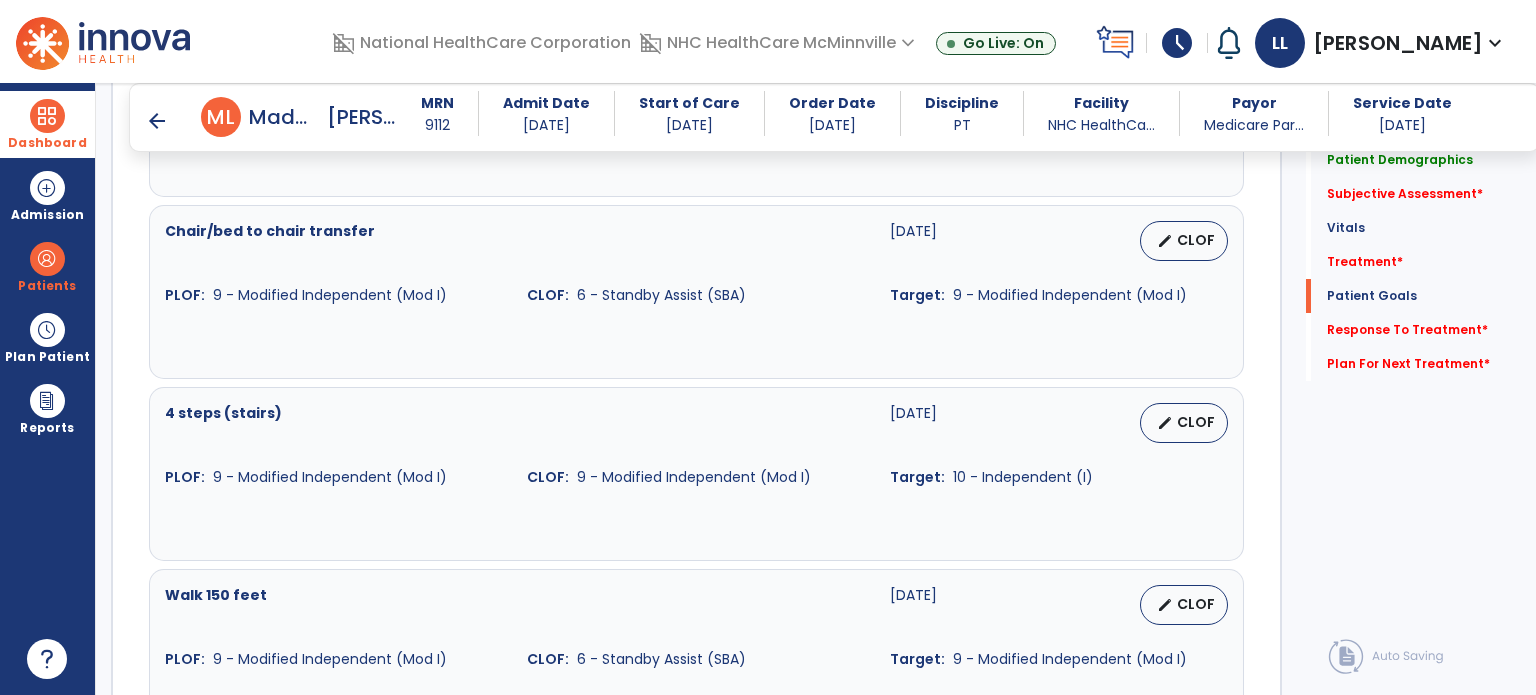scroll, scrollTop: 1740, scrollLeft: 0, axis: vertical 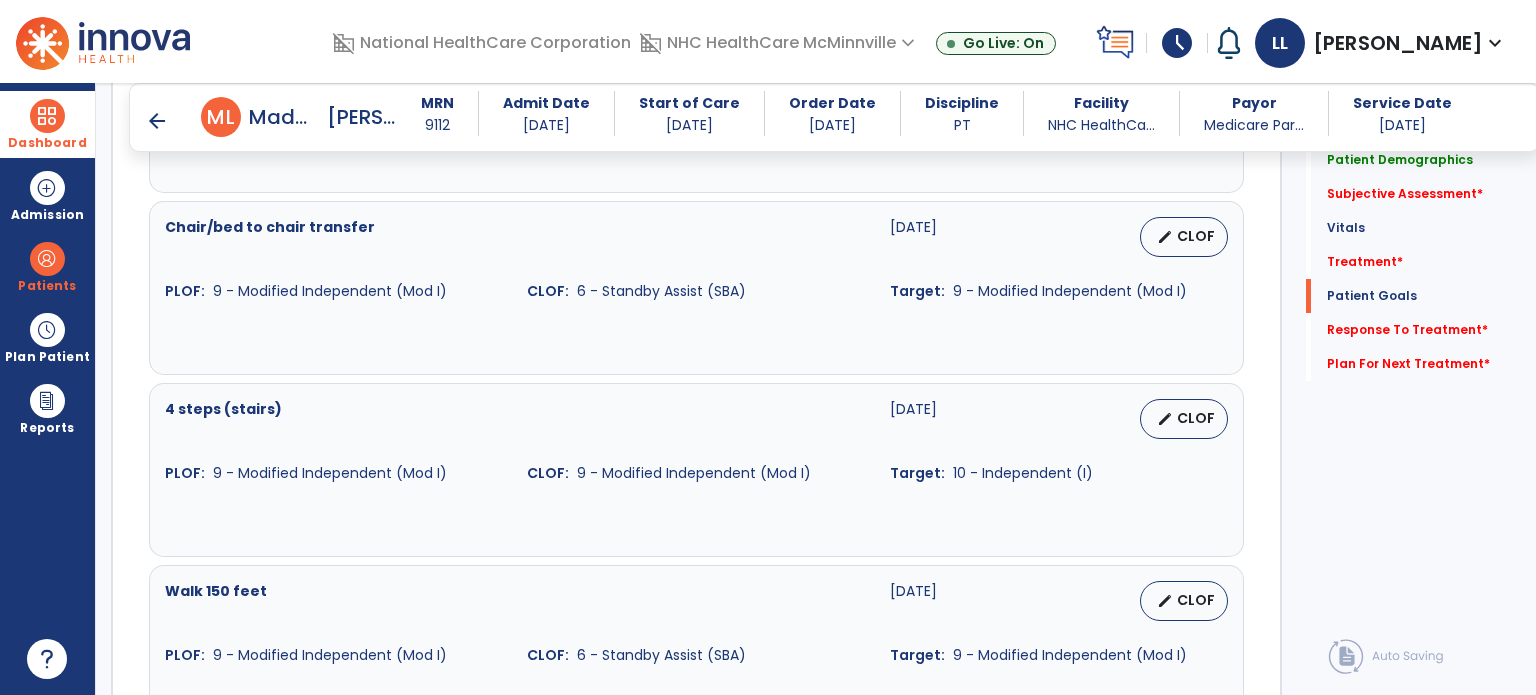 click on "arrow_back" at bounding box center (157, 121) 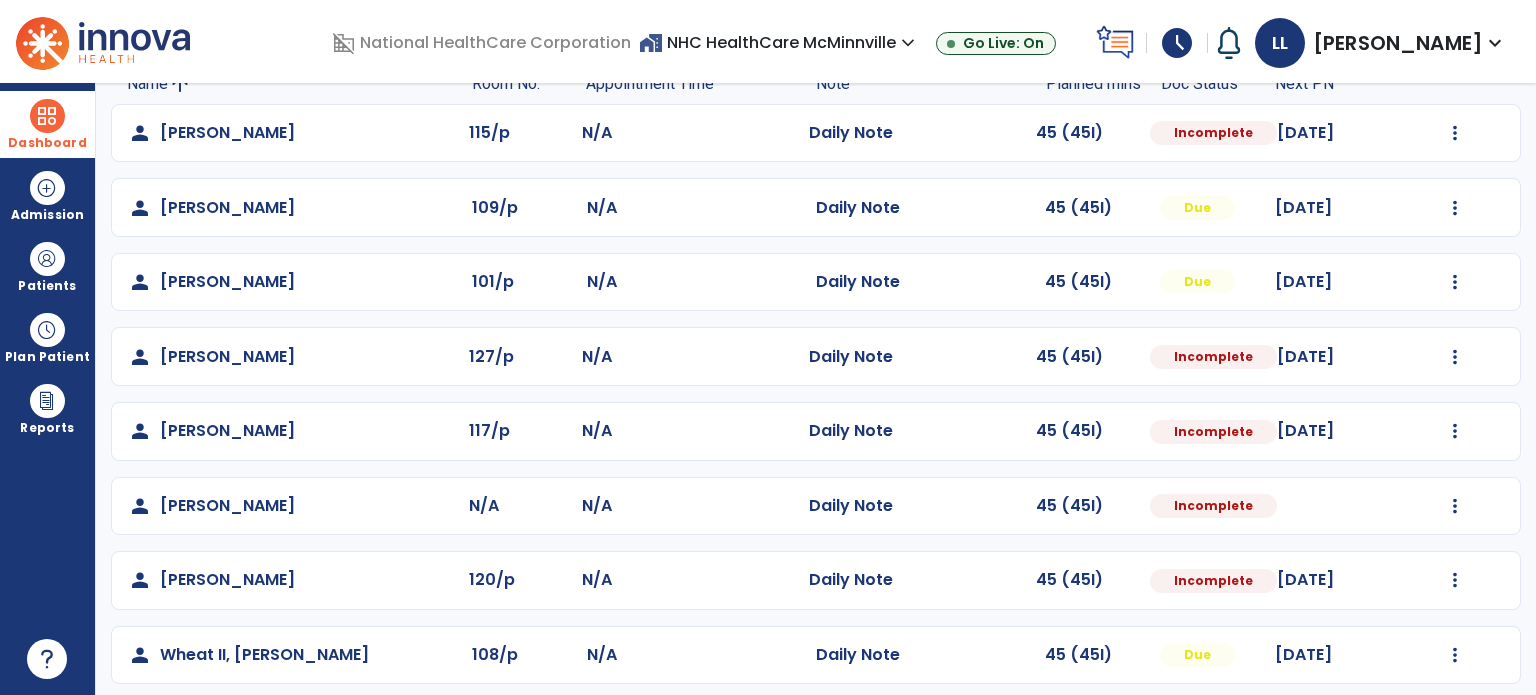 scroll, scrollTop: 240, scrollLeft: 0, axis: vertical 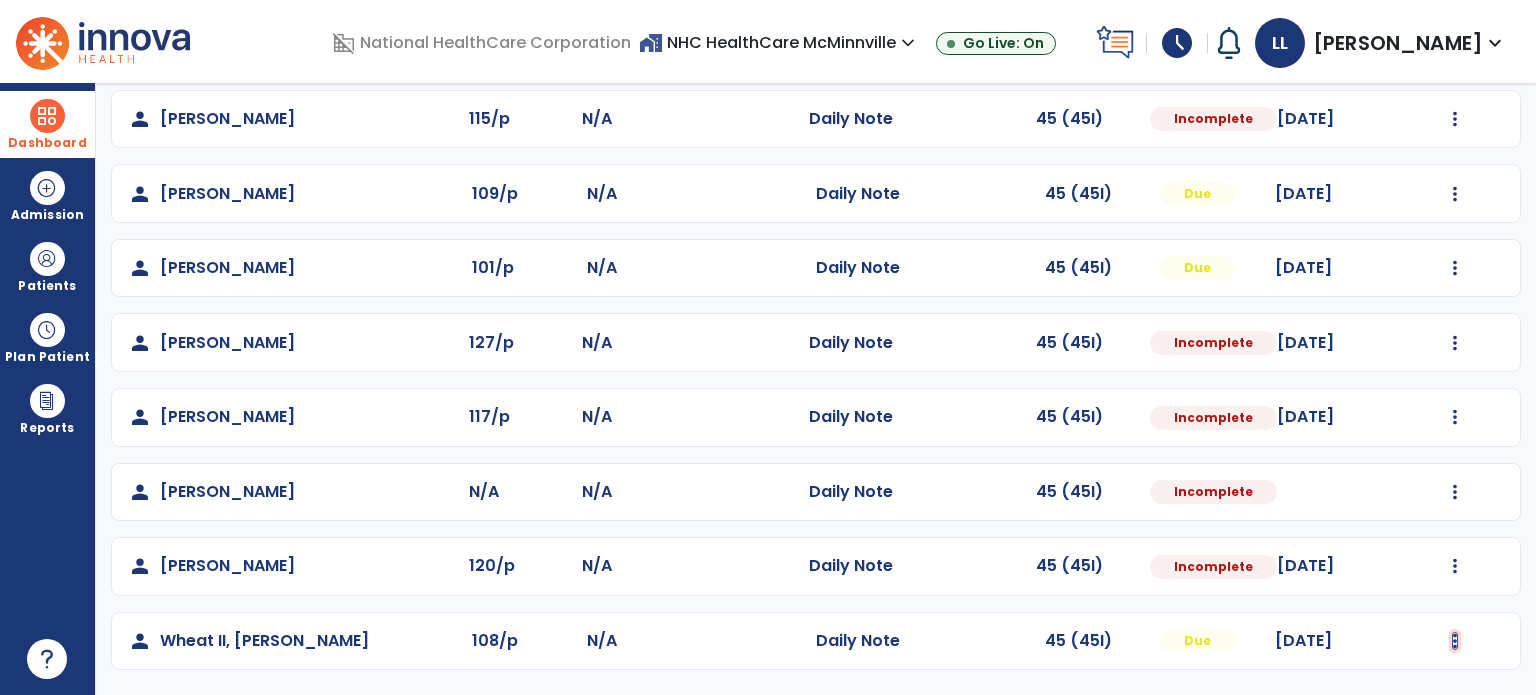 click at bounding box center [1455, 119] 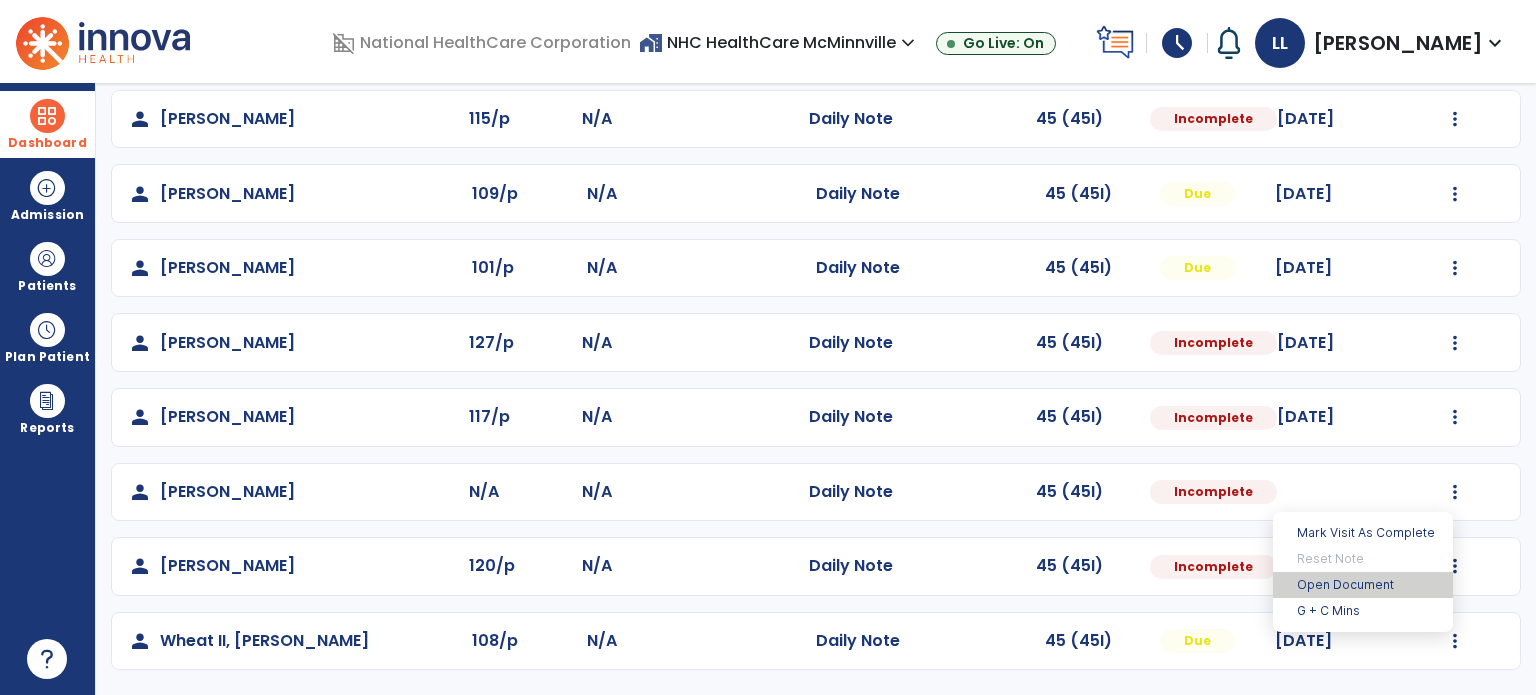 click on "Open Document" at bounding box center (1363, 585) 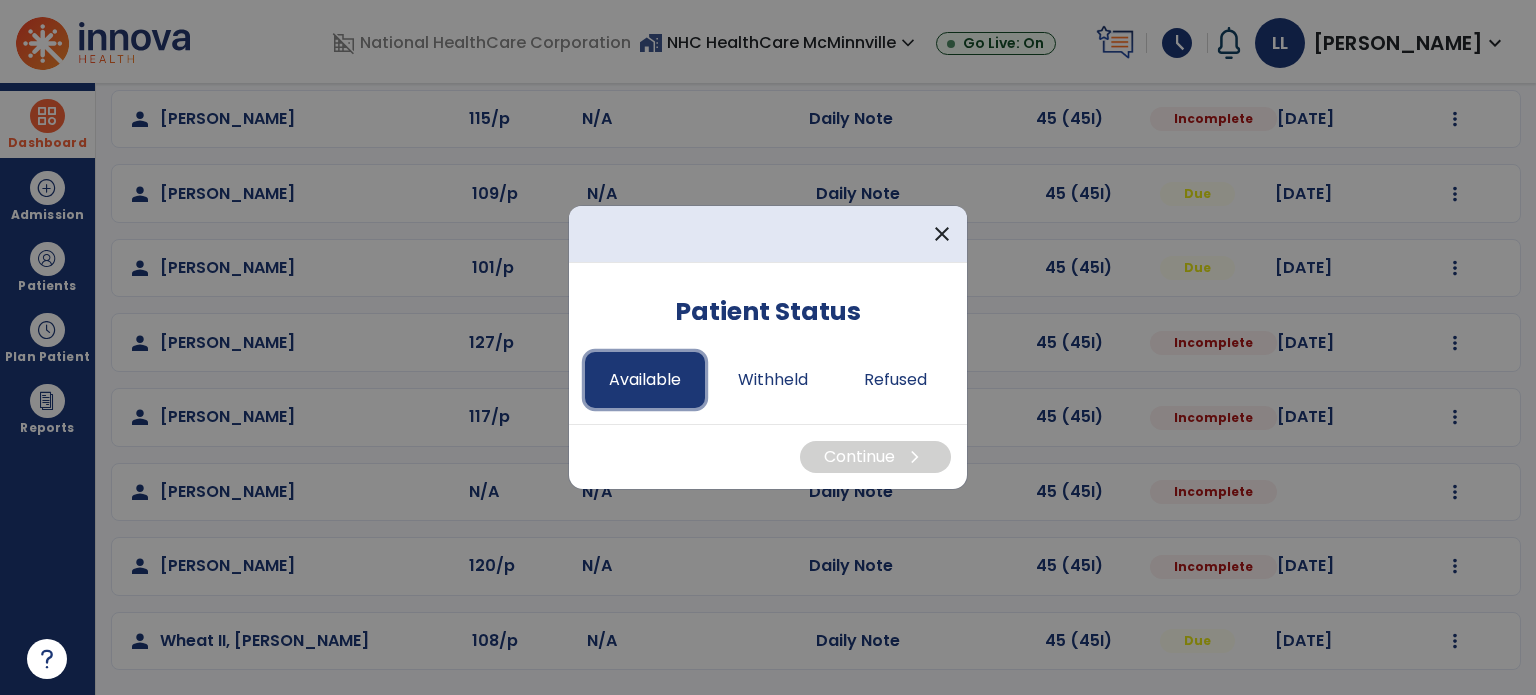 click on "Available" at bounding box center [645, 380] 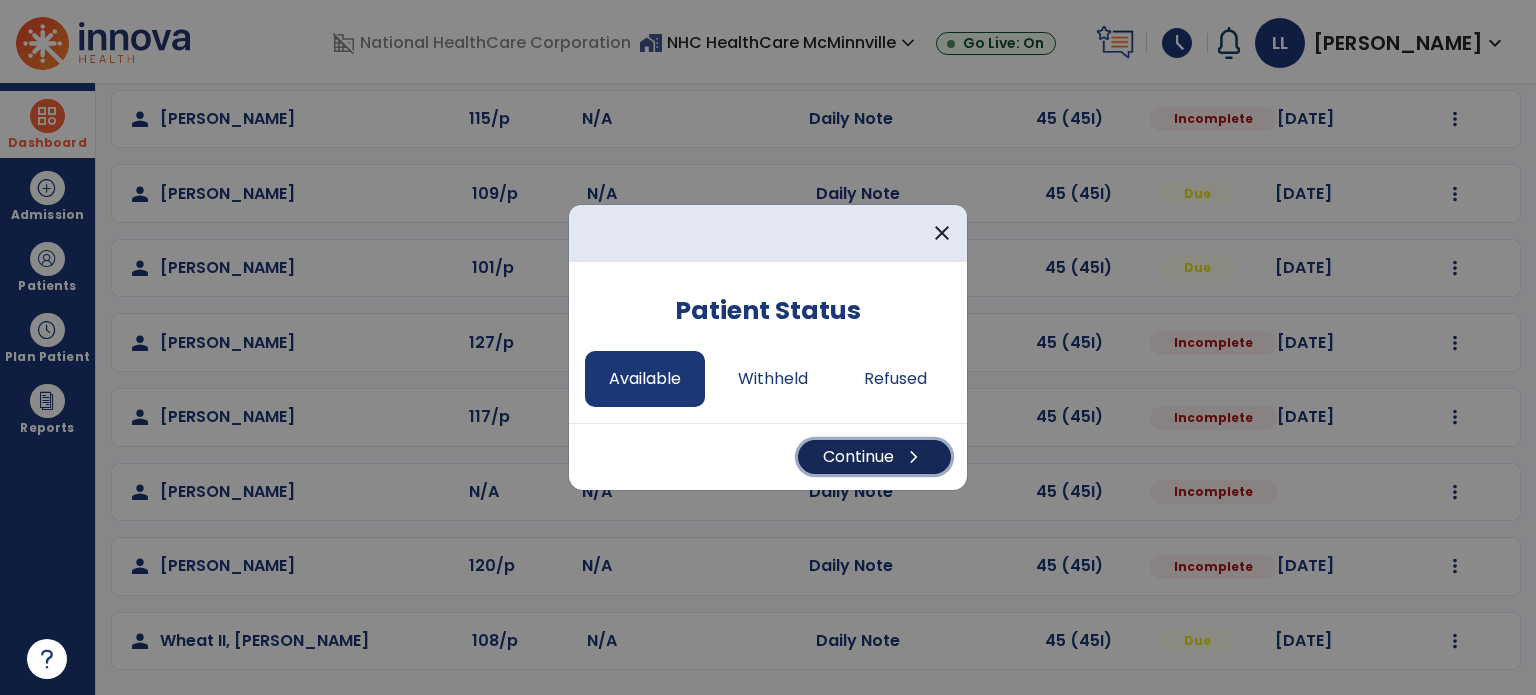 click on "chevron_right" at bounding box center (914, 457) 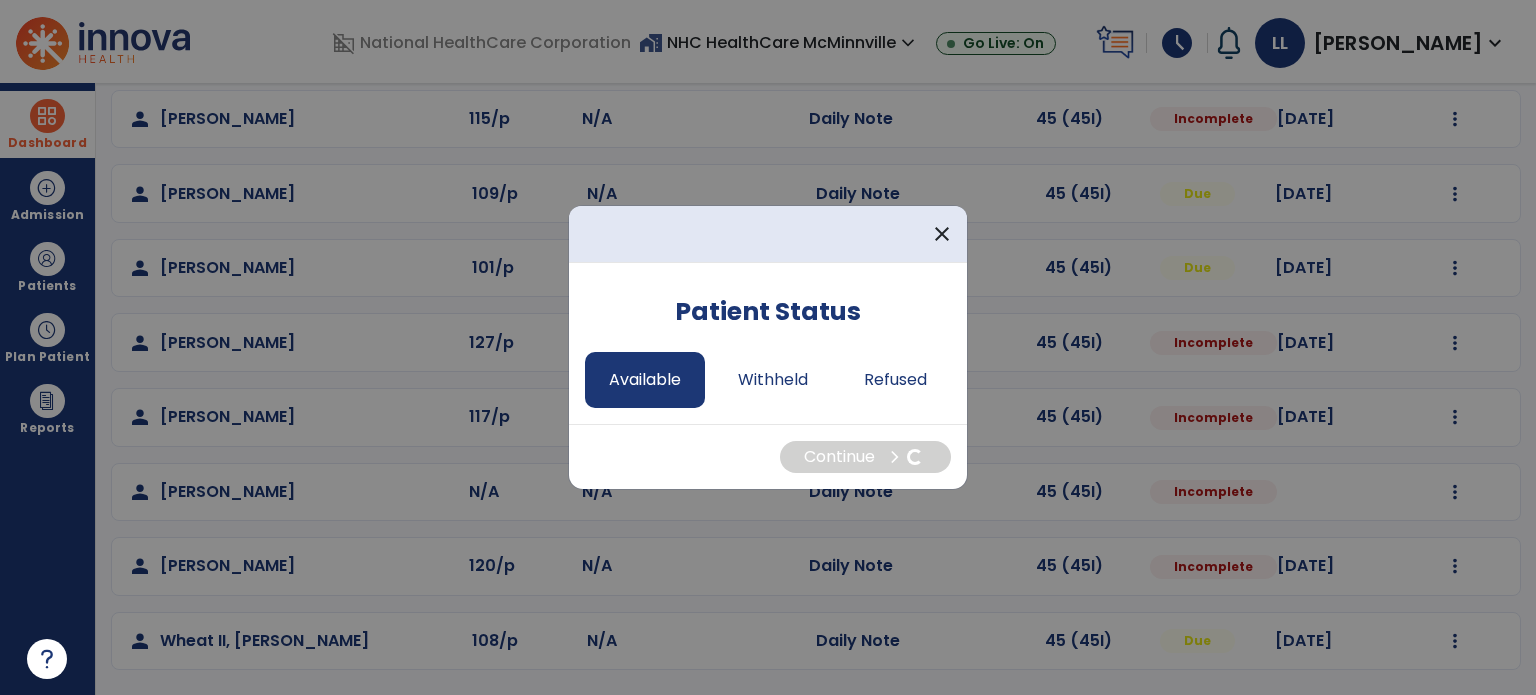 select on "*" 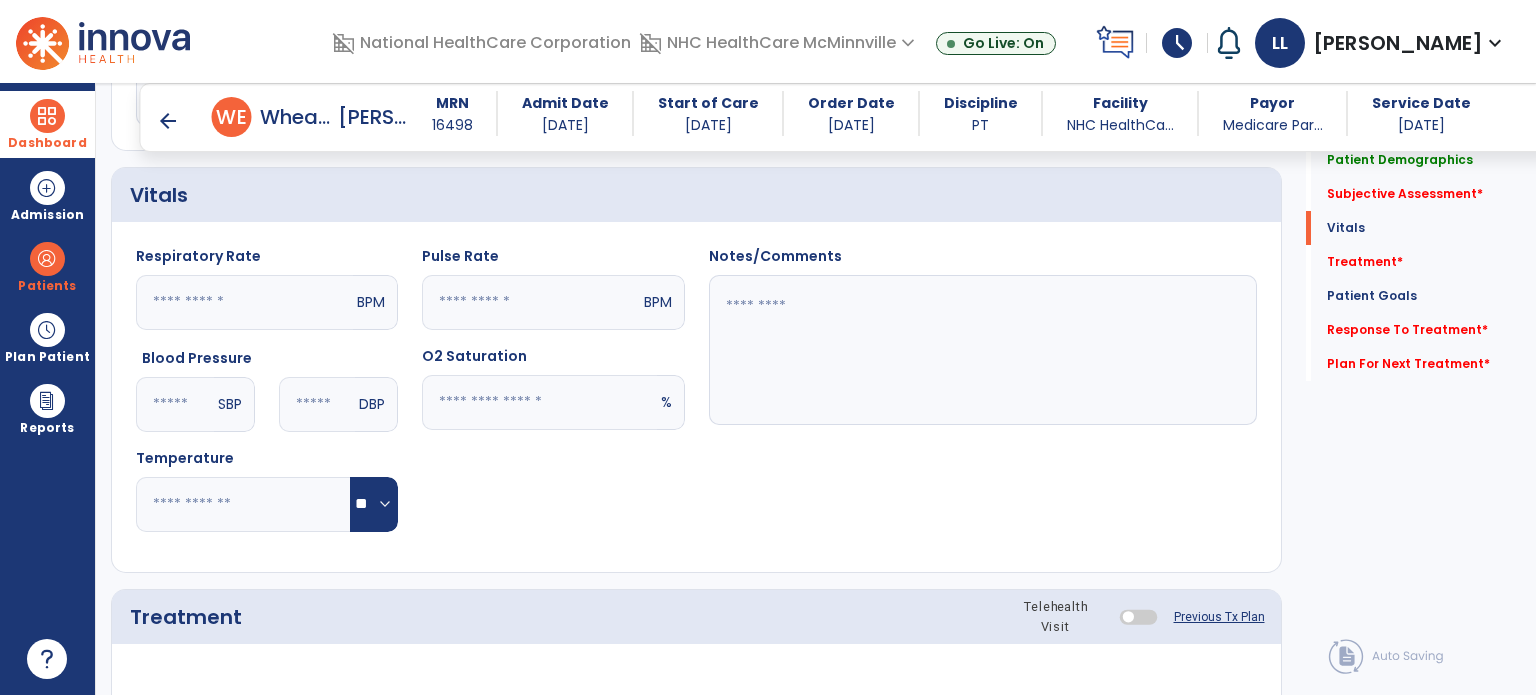 scroll, scrollTop: 1740, scrollLeft: 0, axis: vertical 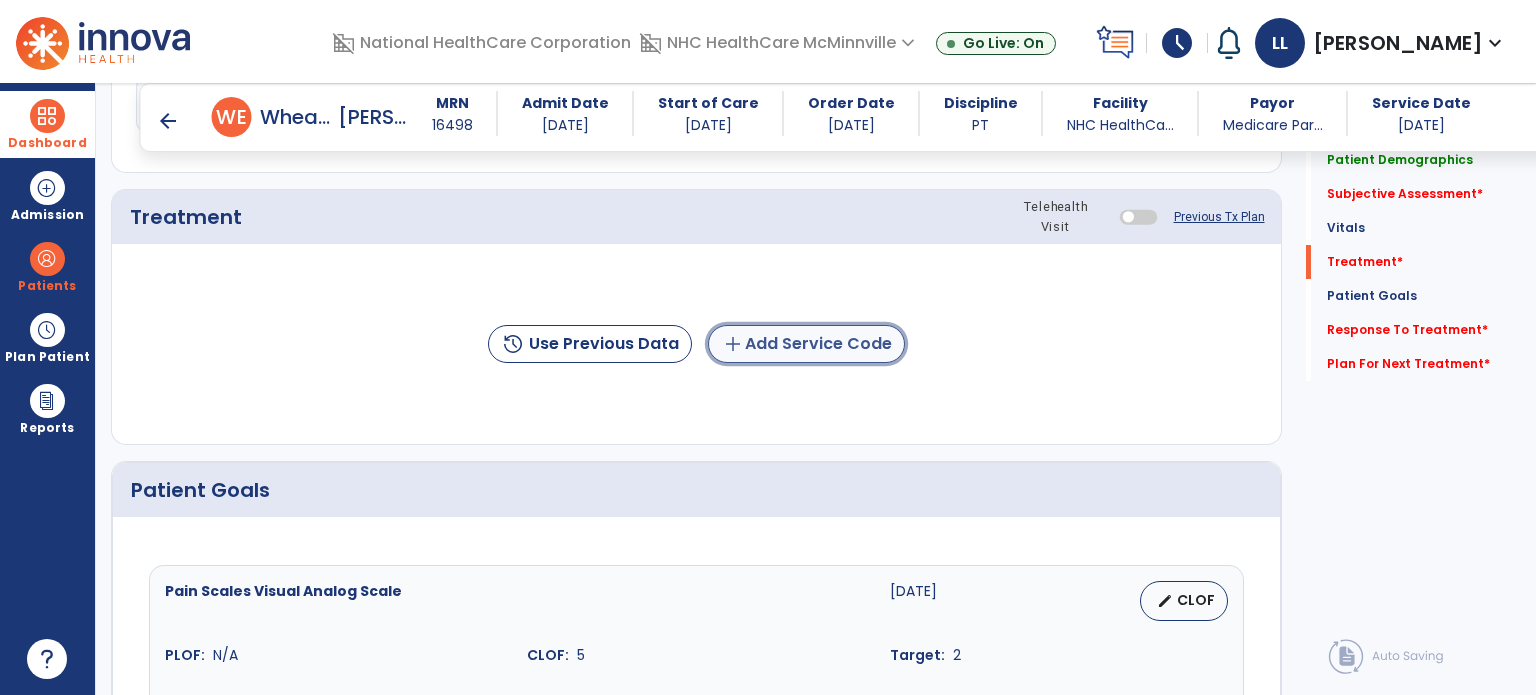 click on "add  Add Service Code" 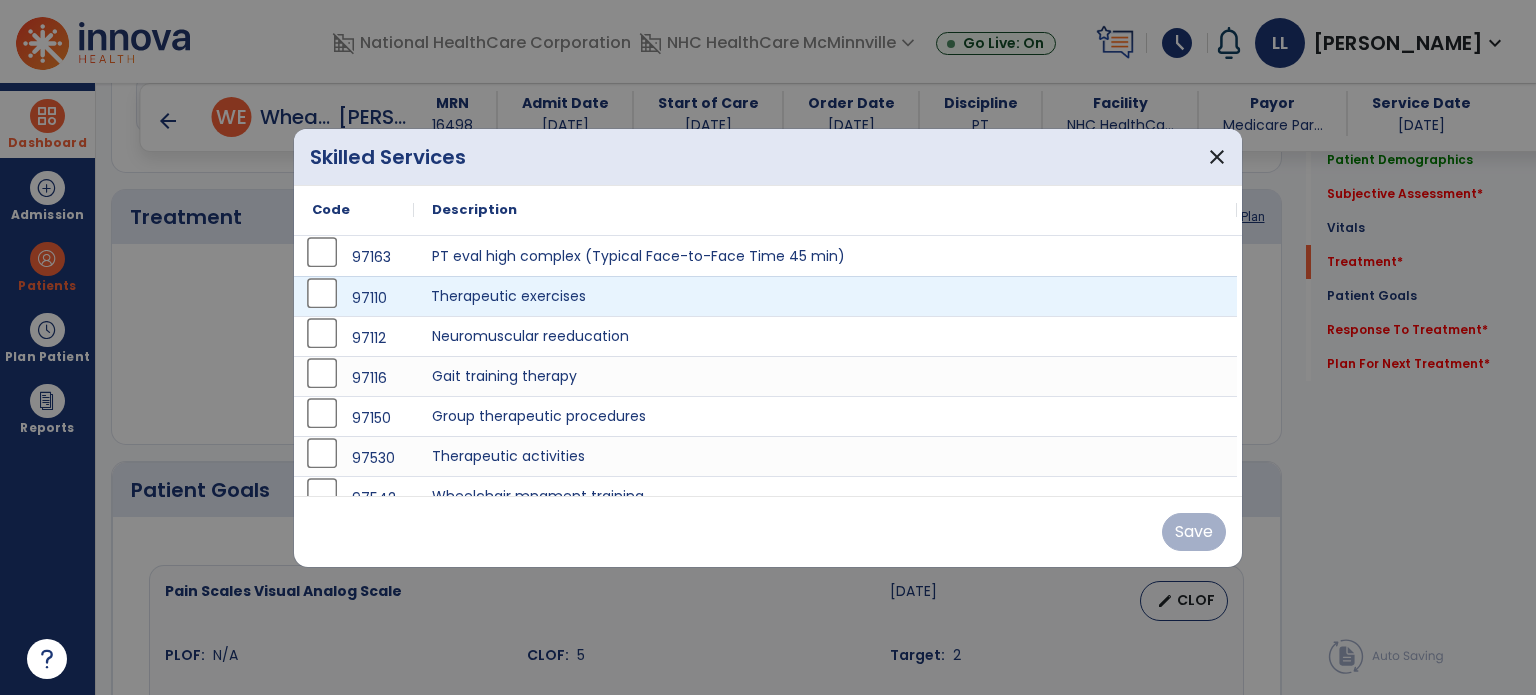 click on "Therapeutic exercises" at bounding box center (825, 296) 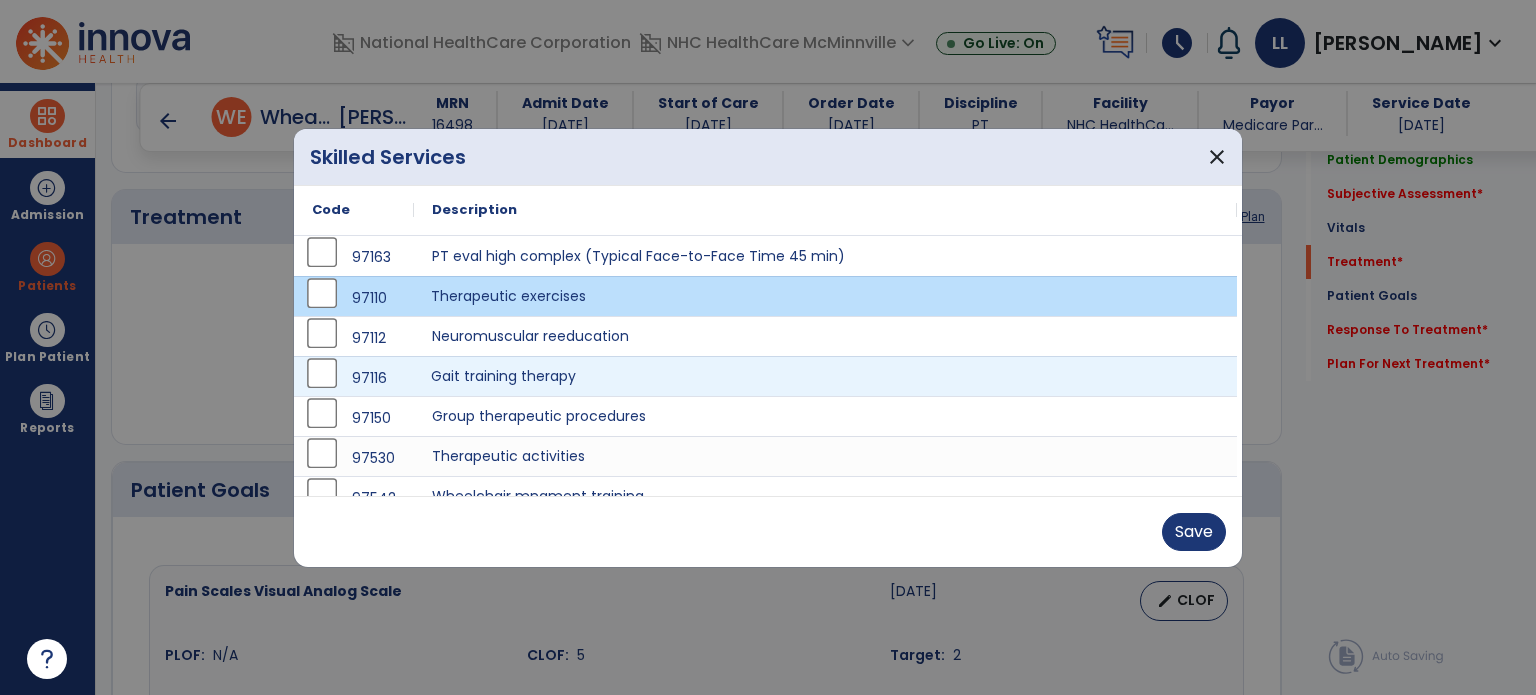 click on "Gait training therapy" at bounding box center [825, 376] 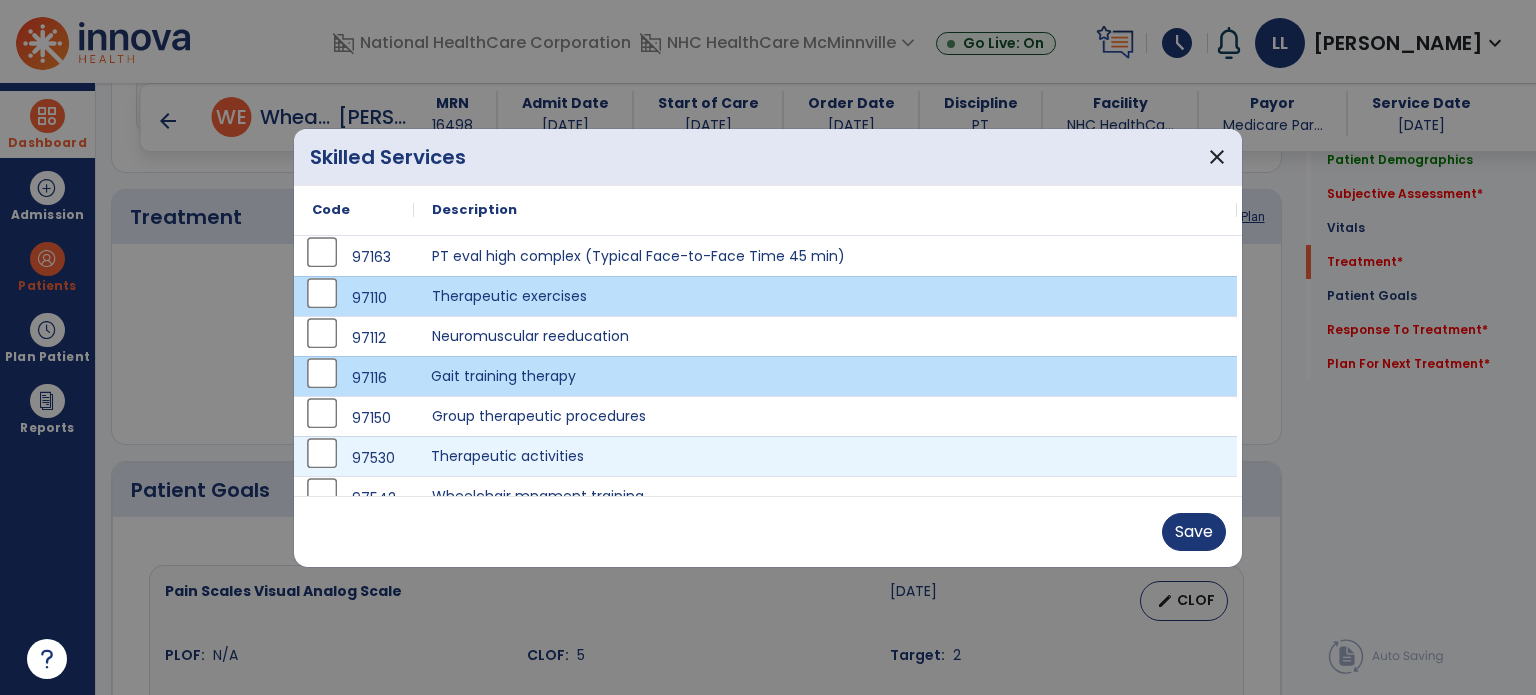 click on "Therapeutic activities" at bounding box center (825, 456) 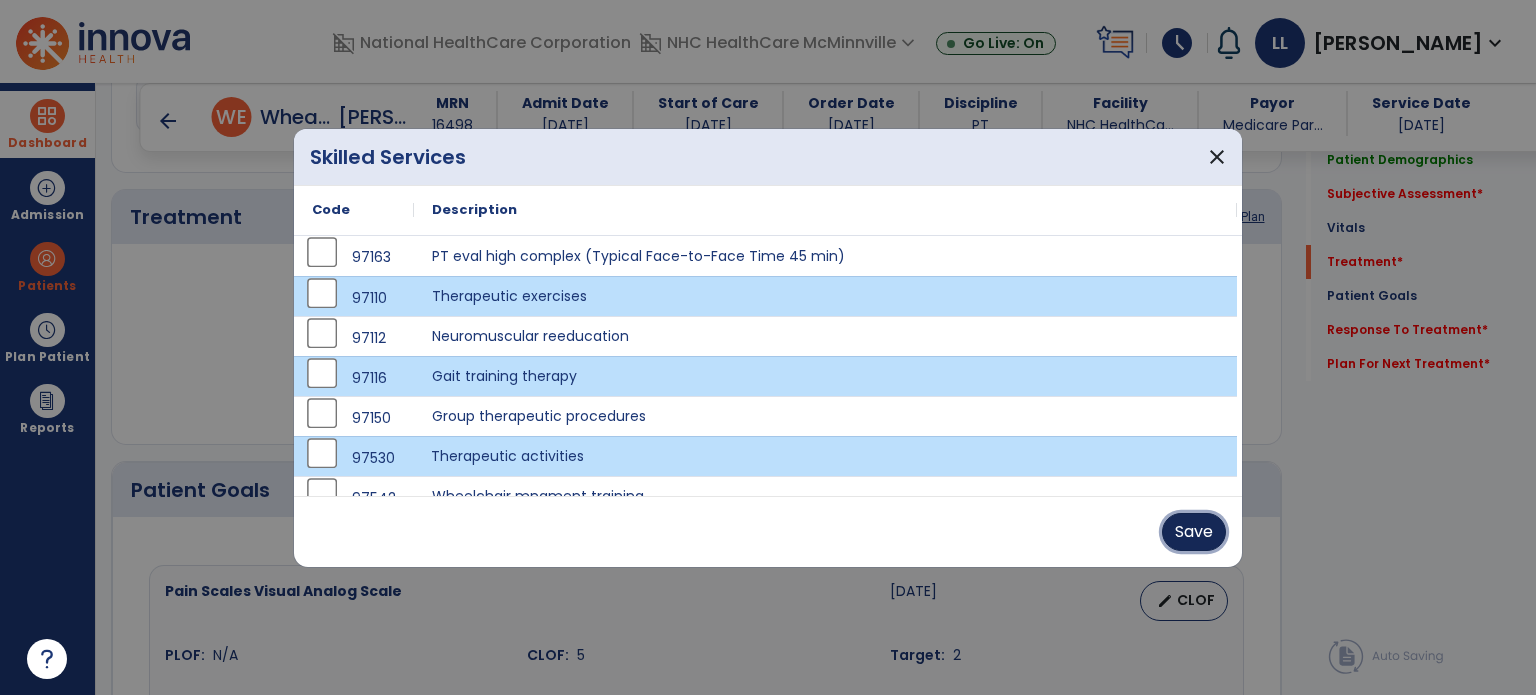 click on "Save" at bounding box center (1194, 532) 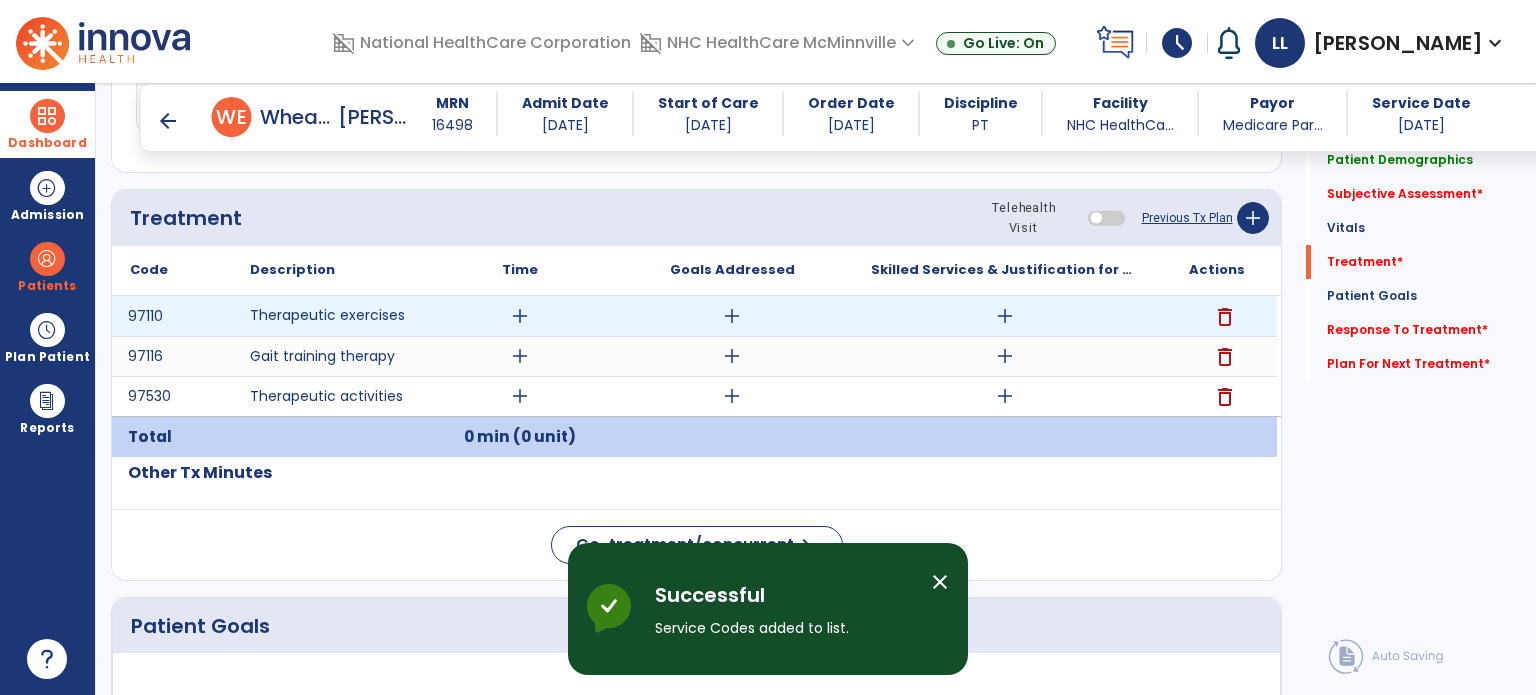 click on "add" at bounding box center [520, 316] 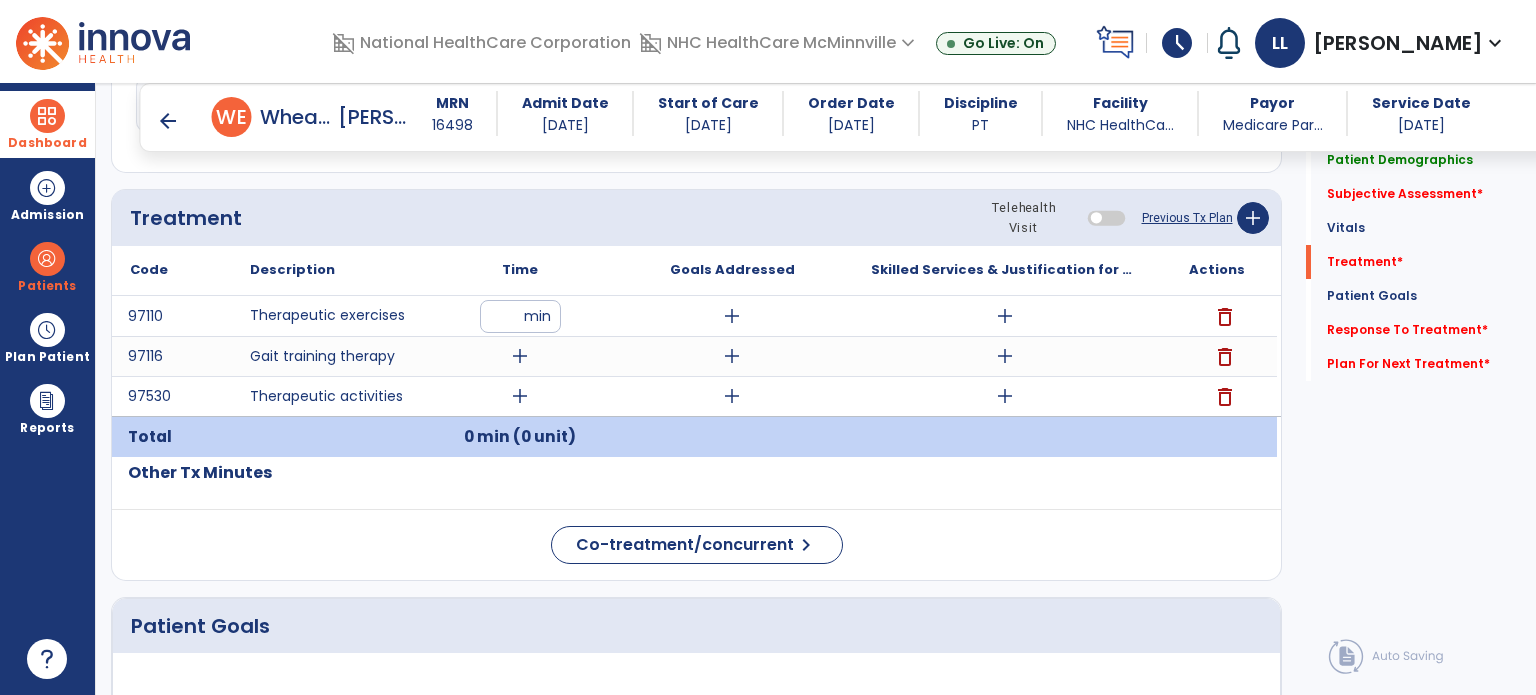 type on "**" 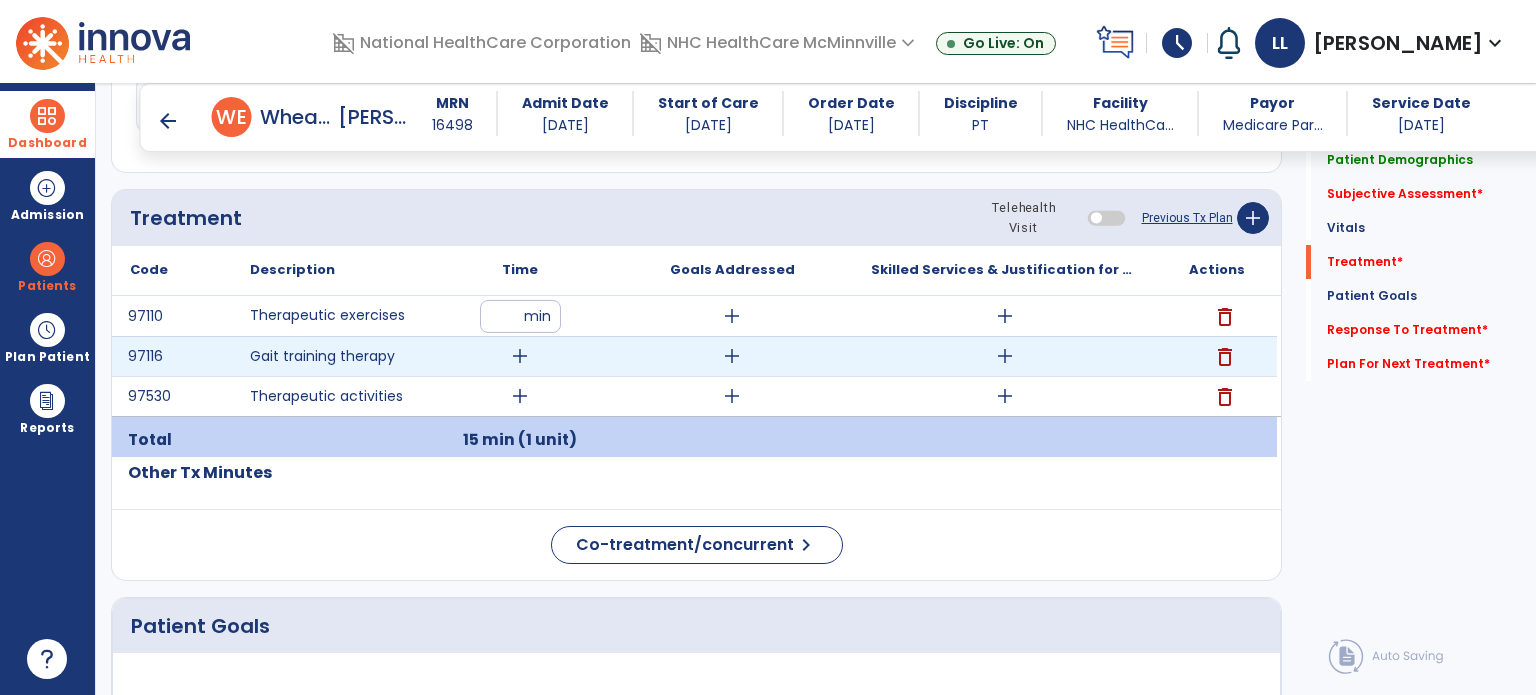 click on "add" at bounding box center (520, 356) 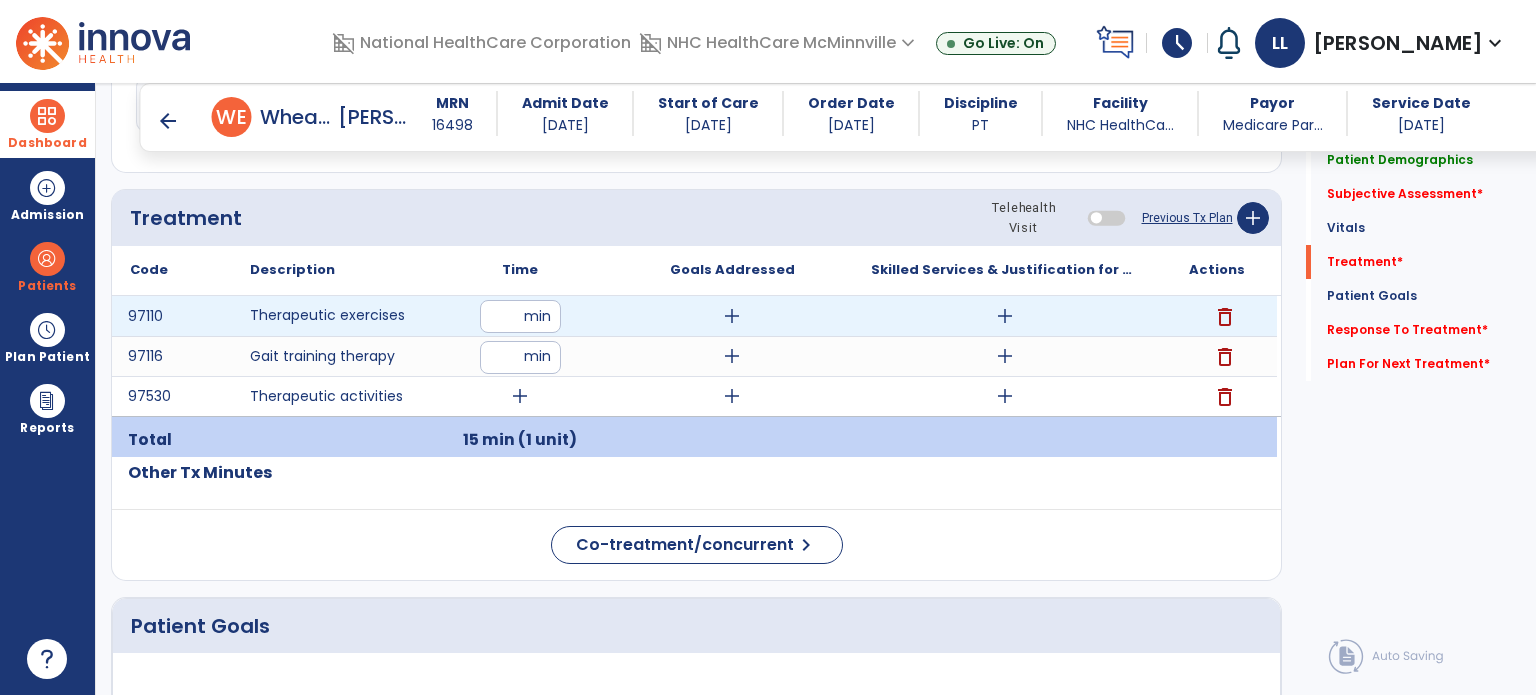 type on "**" 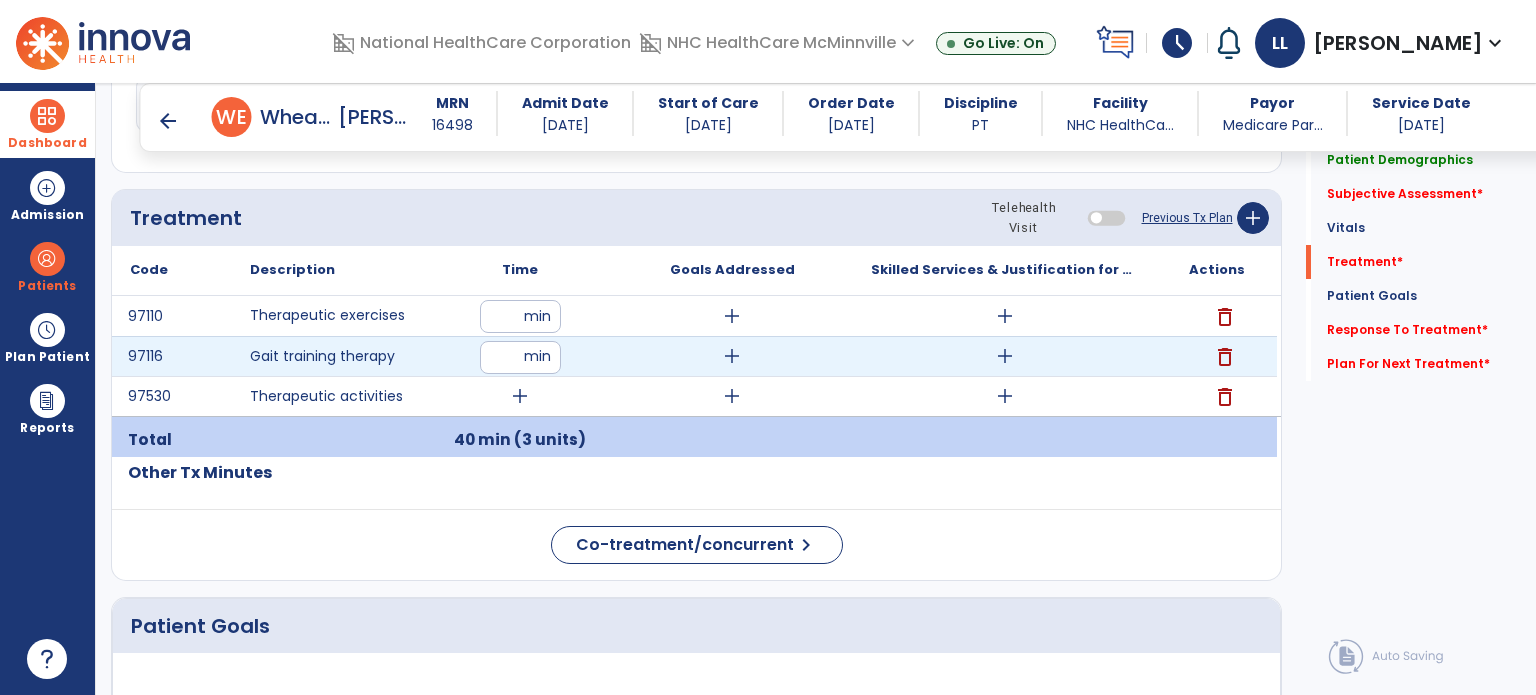 click on "**" at bounding box center [520, 357] 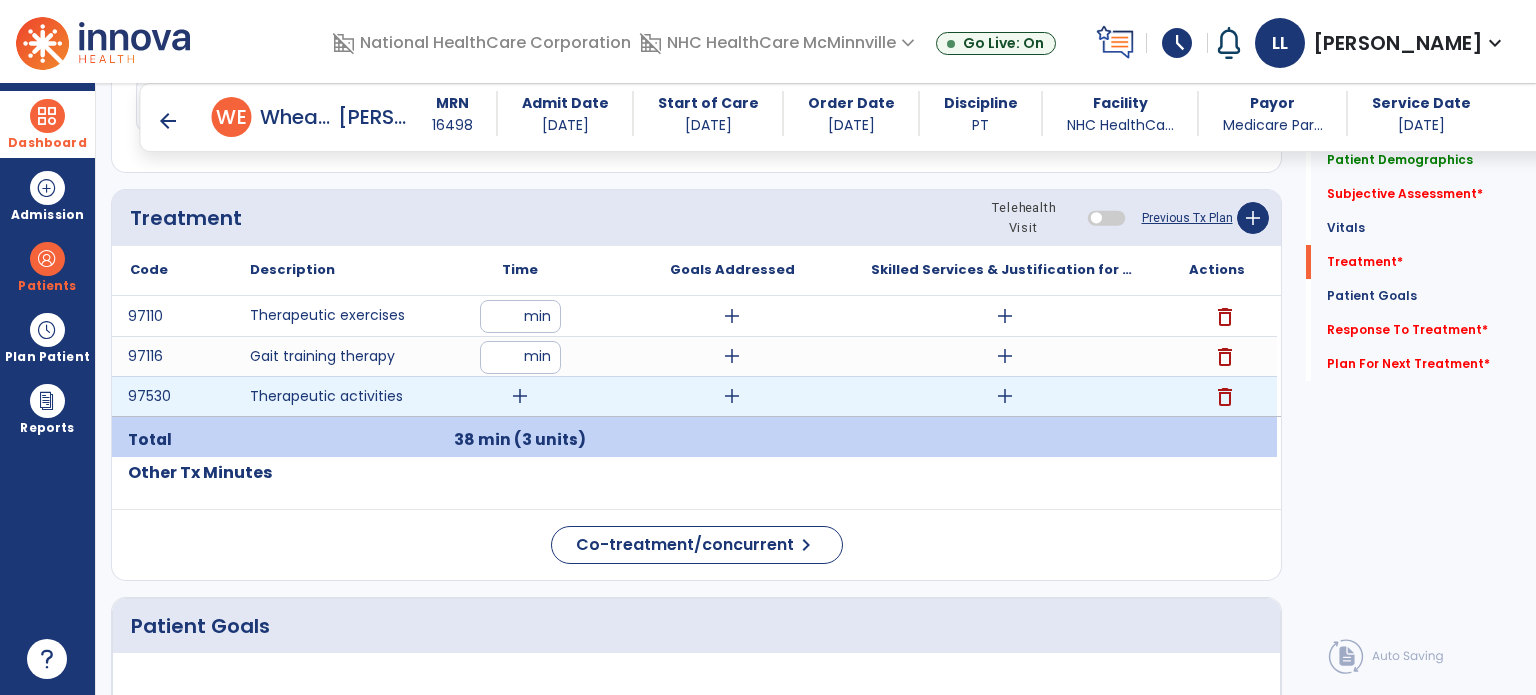 click on "add" at bounding box center (520, 396) 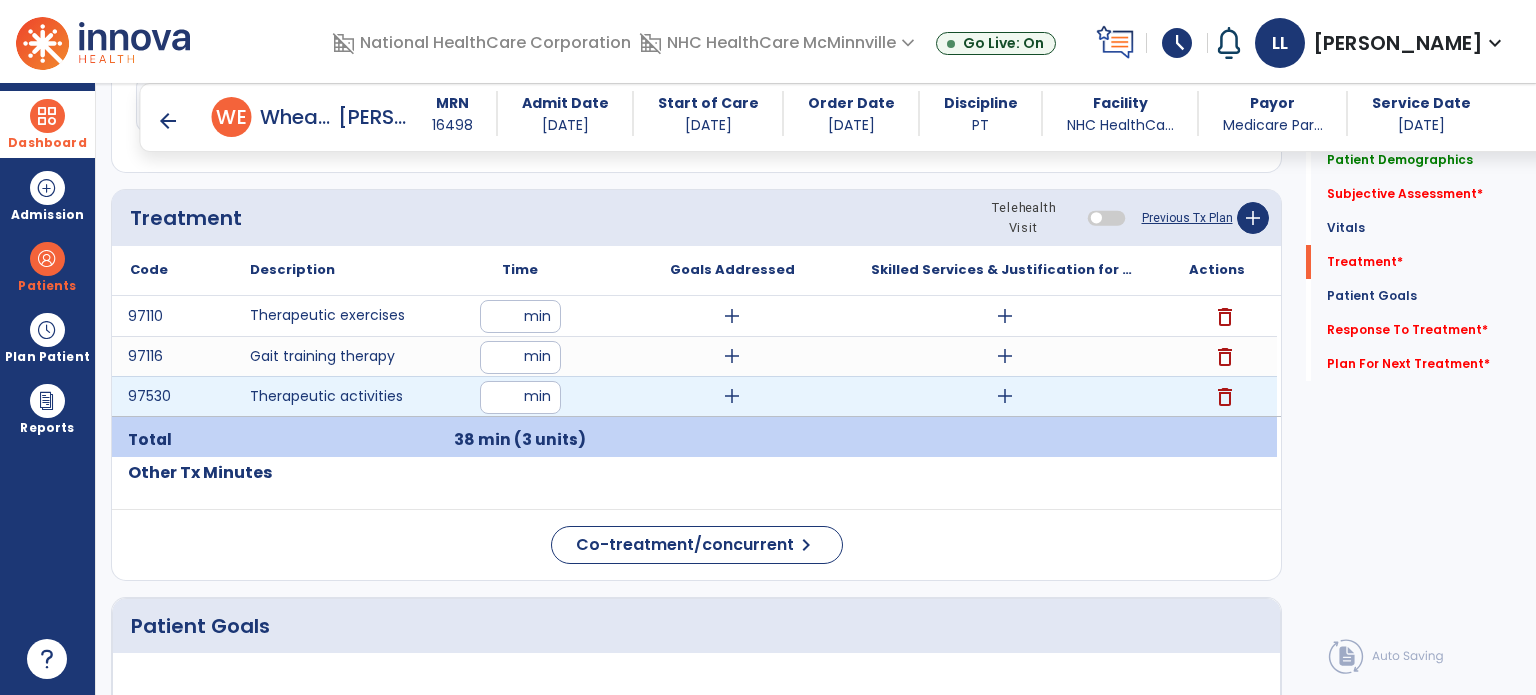 type on "**" 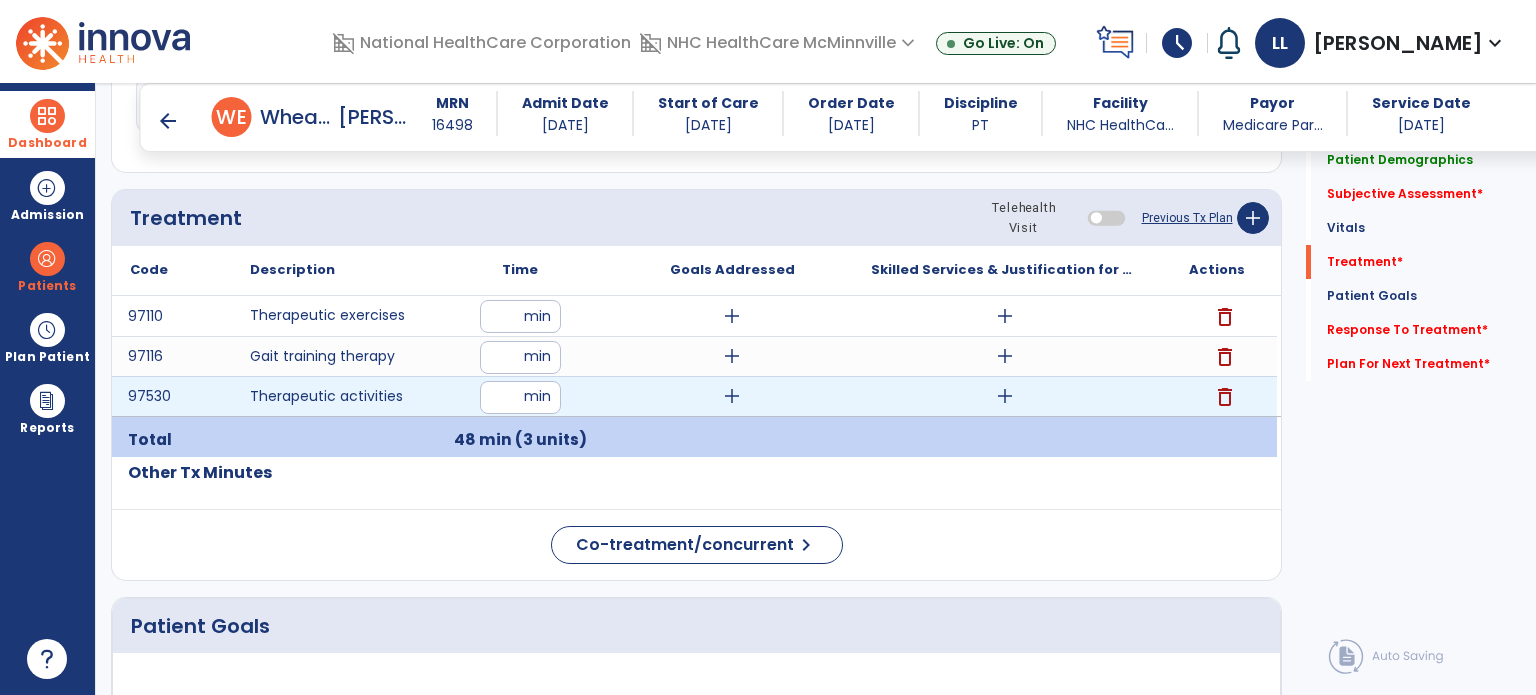 drag, startPoint x: 513, startPoint y: 395, endPoint x: 481, endPoint y: 395, distance: 32 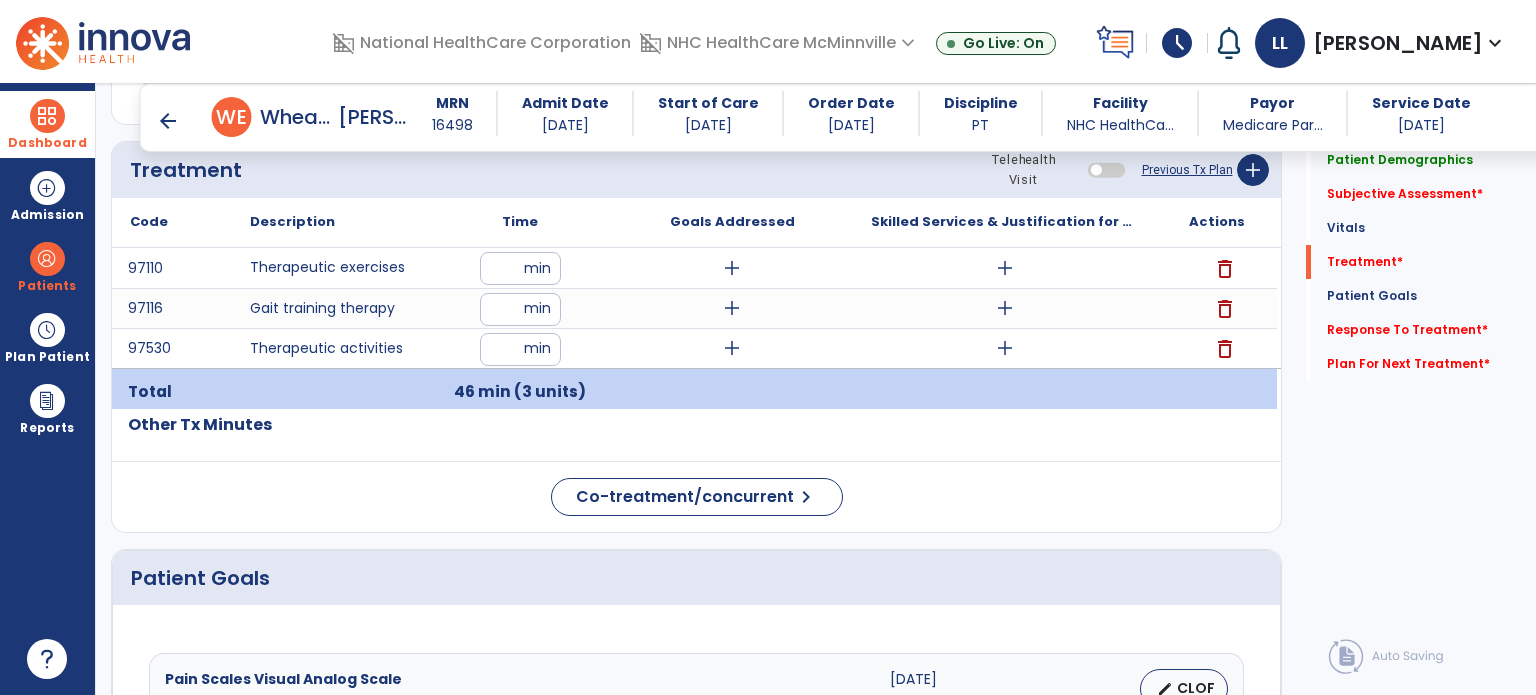 scroll, scrollTop: 1740, scrollLeft: 0, axis: vertical 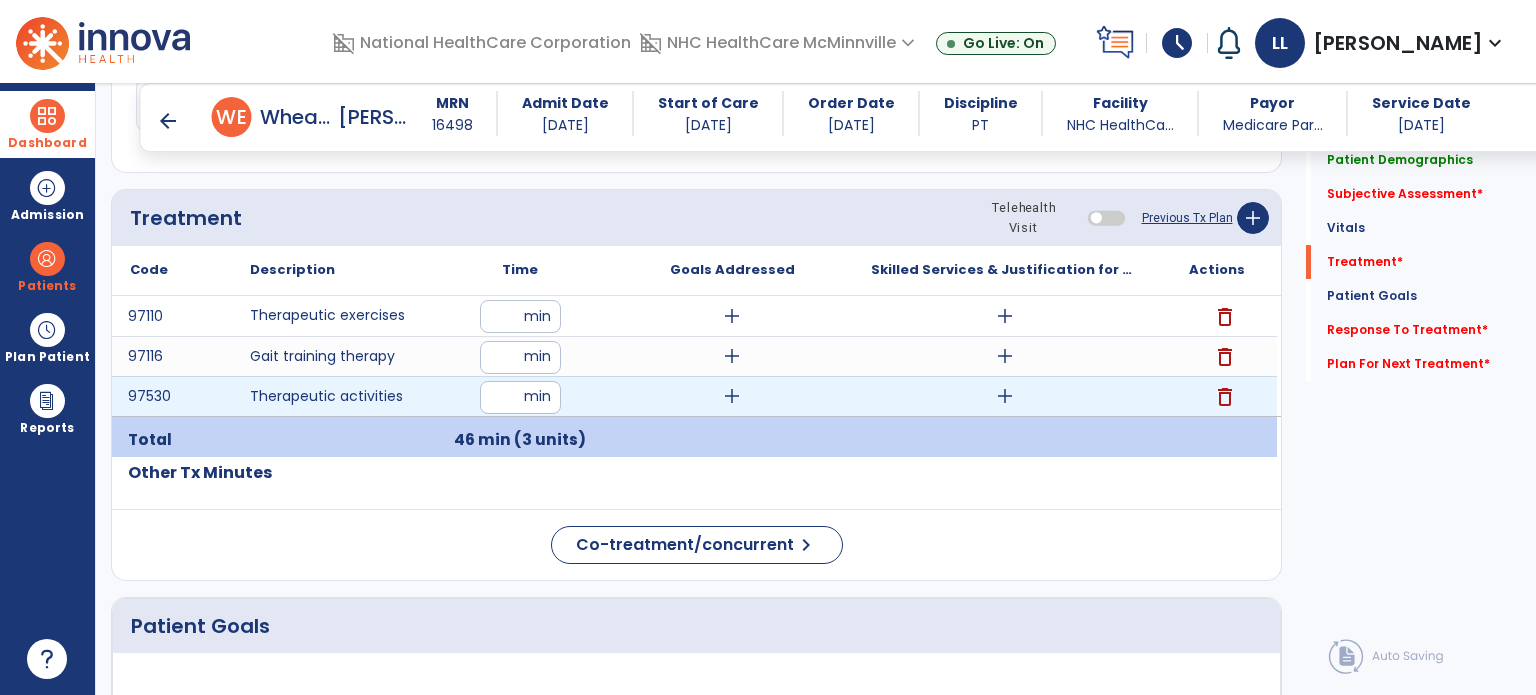 drag, startPoint x: 508, startPoint y: 389, endPoint x: 455, endPoint y: 398, distance: 53.75872 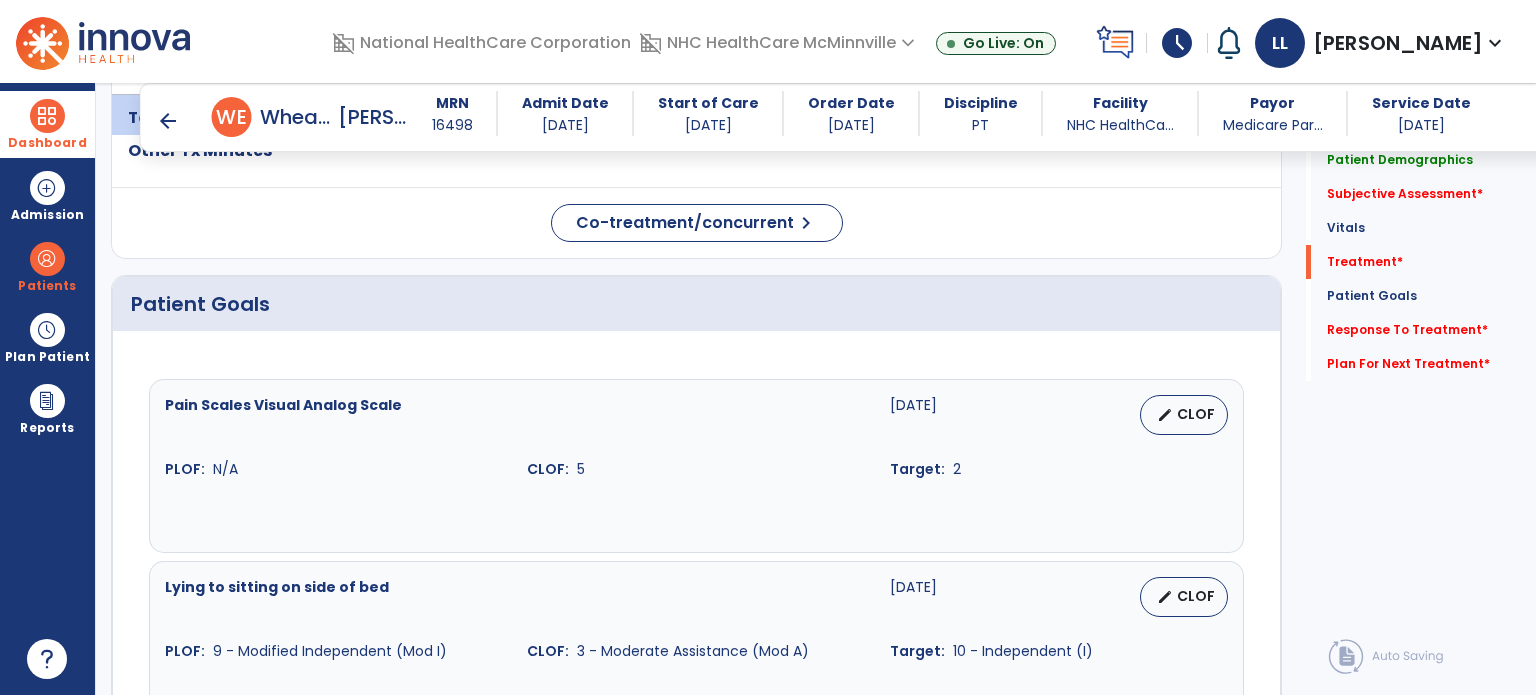 scroll, scrollTop: 1840, scrollLeft: 0, axis: vertical 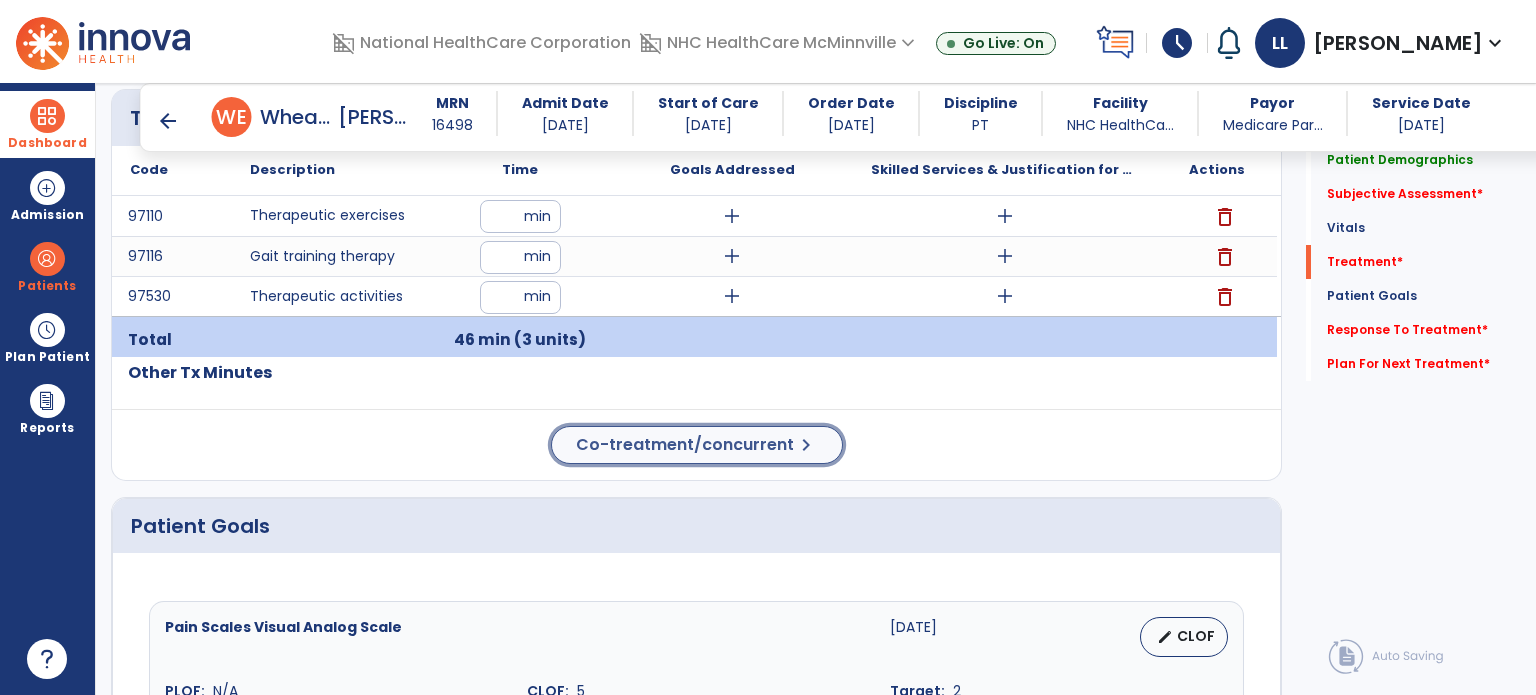 click on "Co-treatment/concurrent" 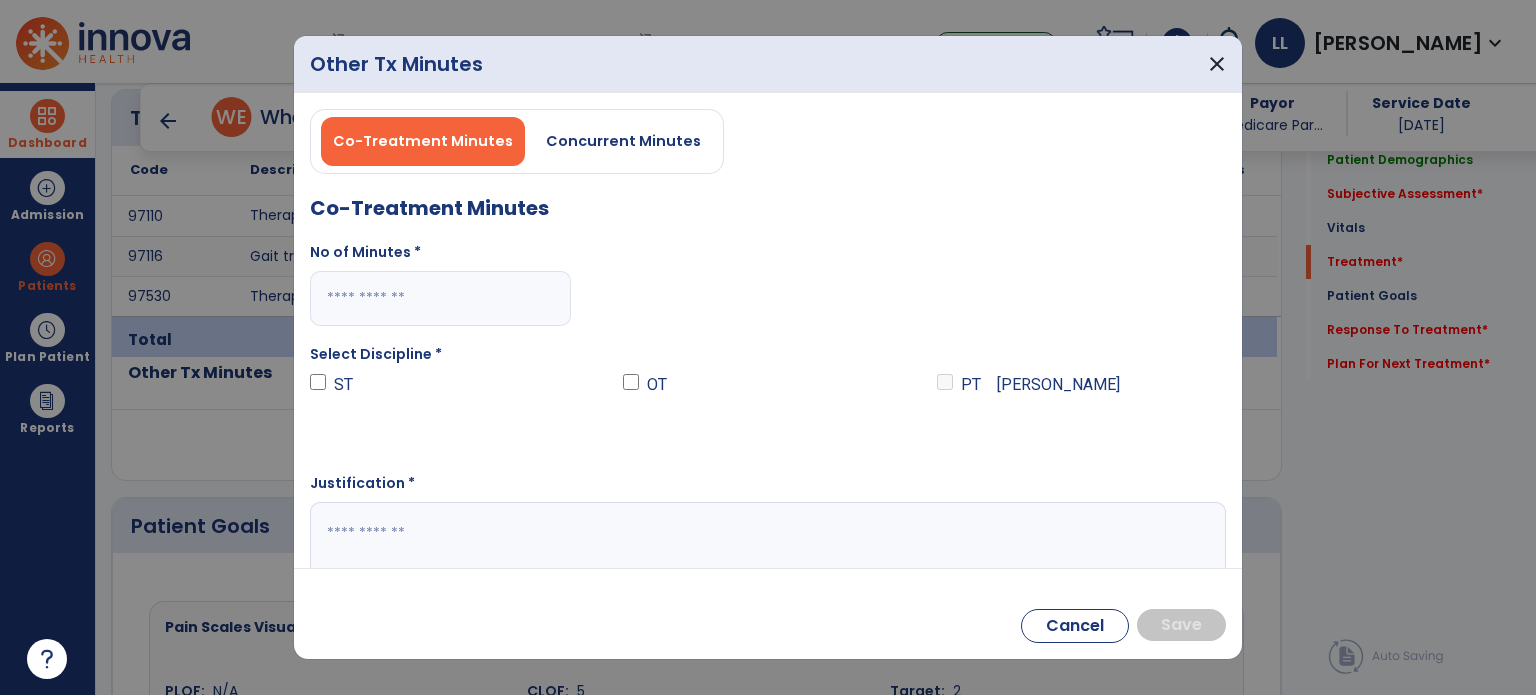 click at bounding box center [440, 298] 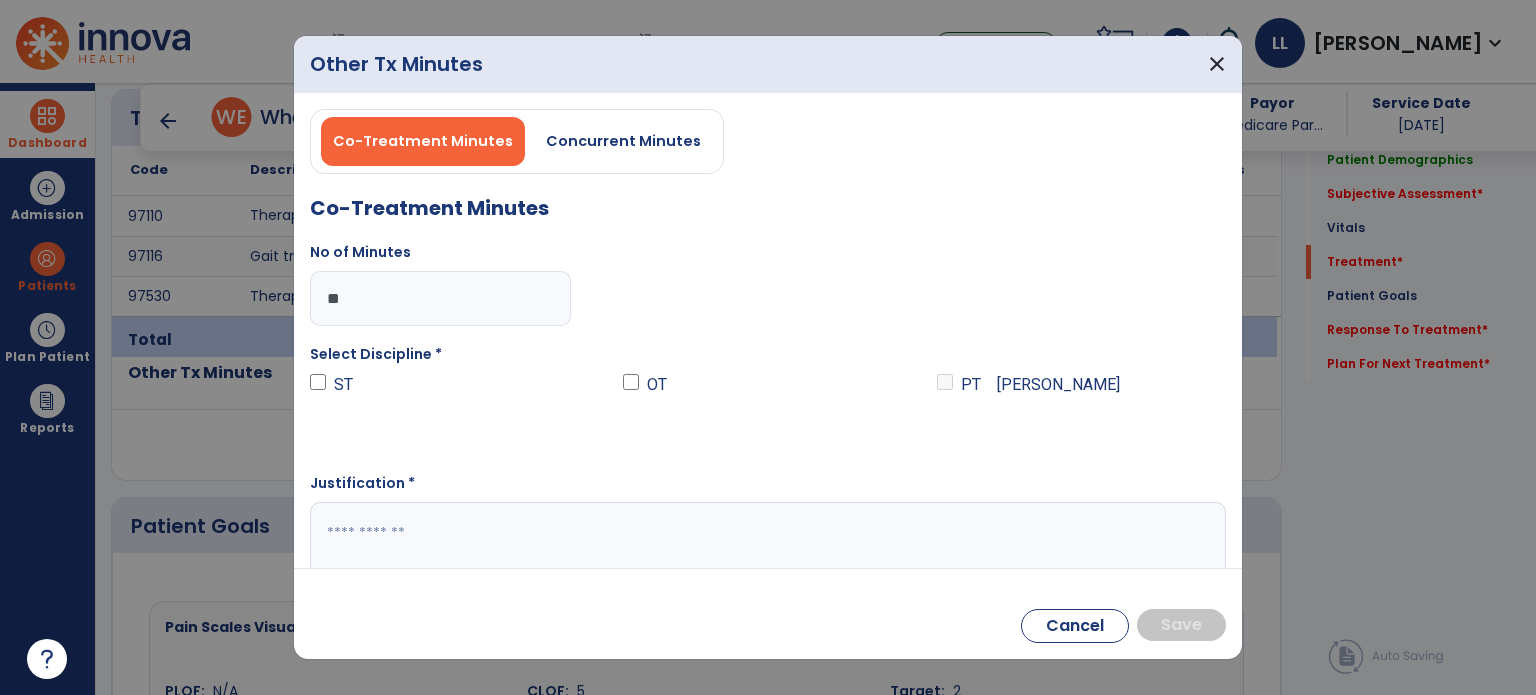 type on "**" 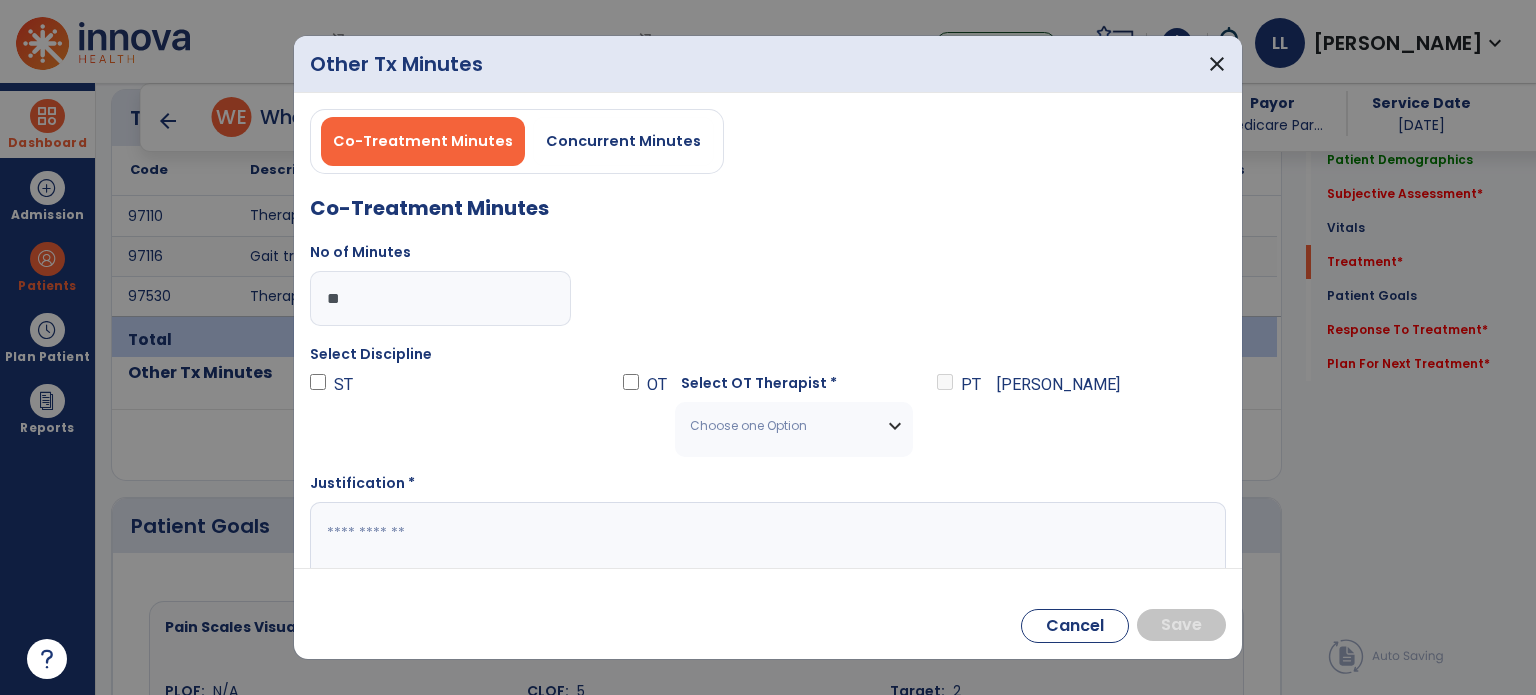 click on "Choose one Option" at bounding box center [781, 426] 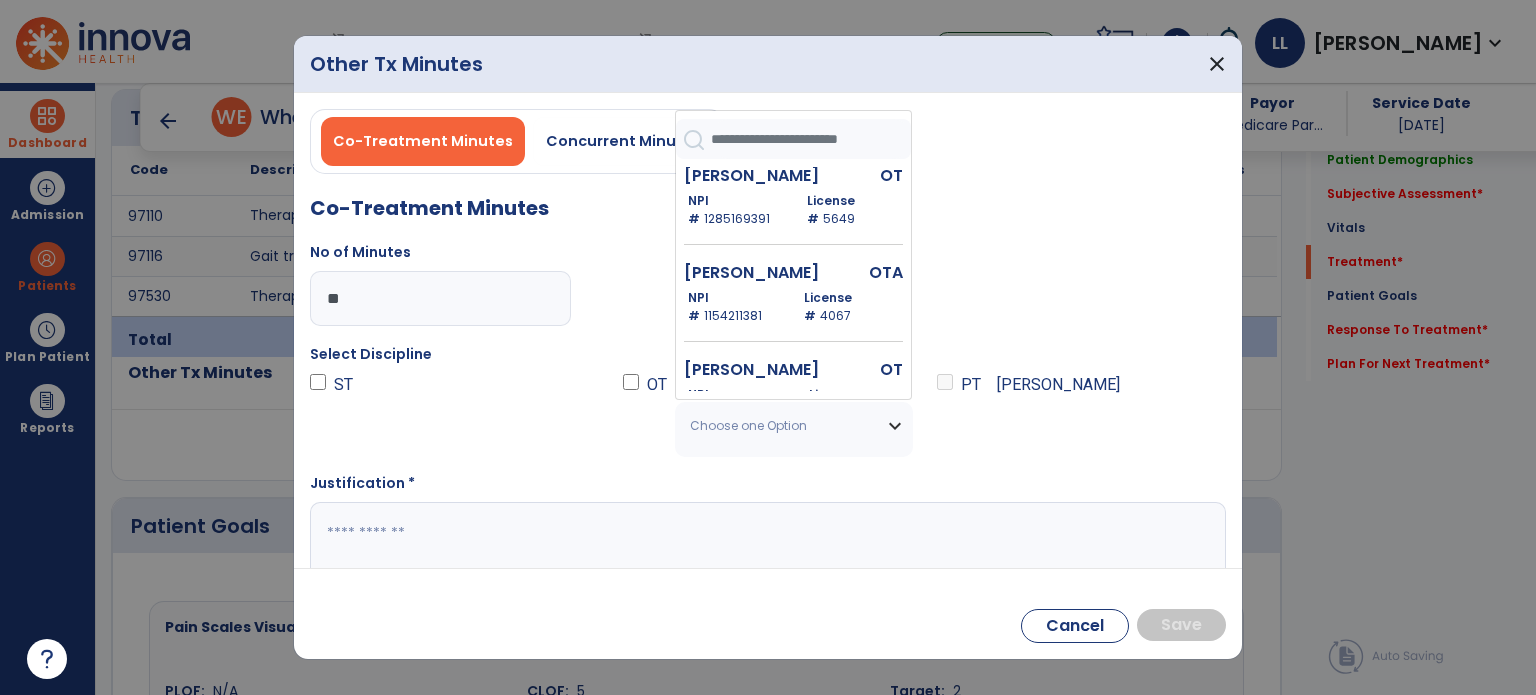 scroll, scrollTop: 900, scrollLeft: 0, axis: vertical 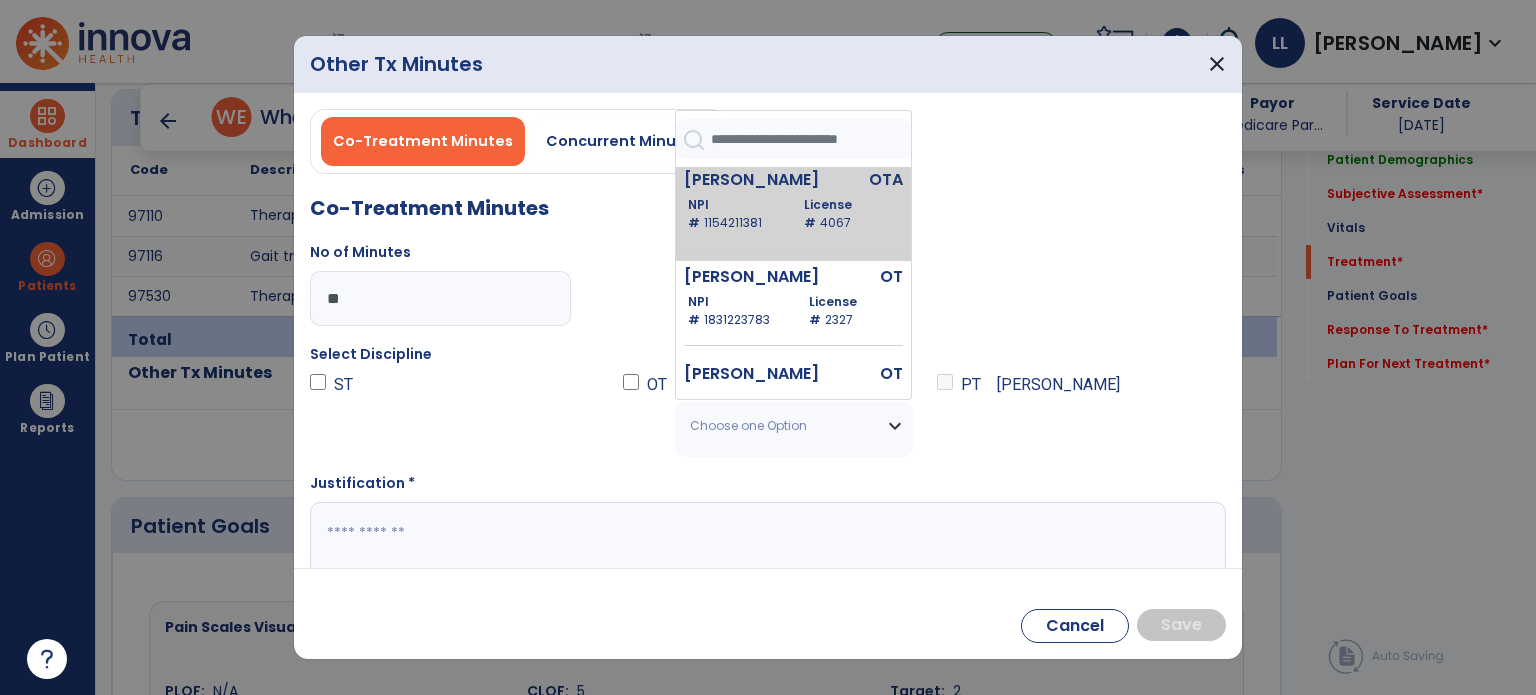 click on "NPI #  [US_HEALTHCARE_NPI]" at bounding box center [734, 214] 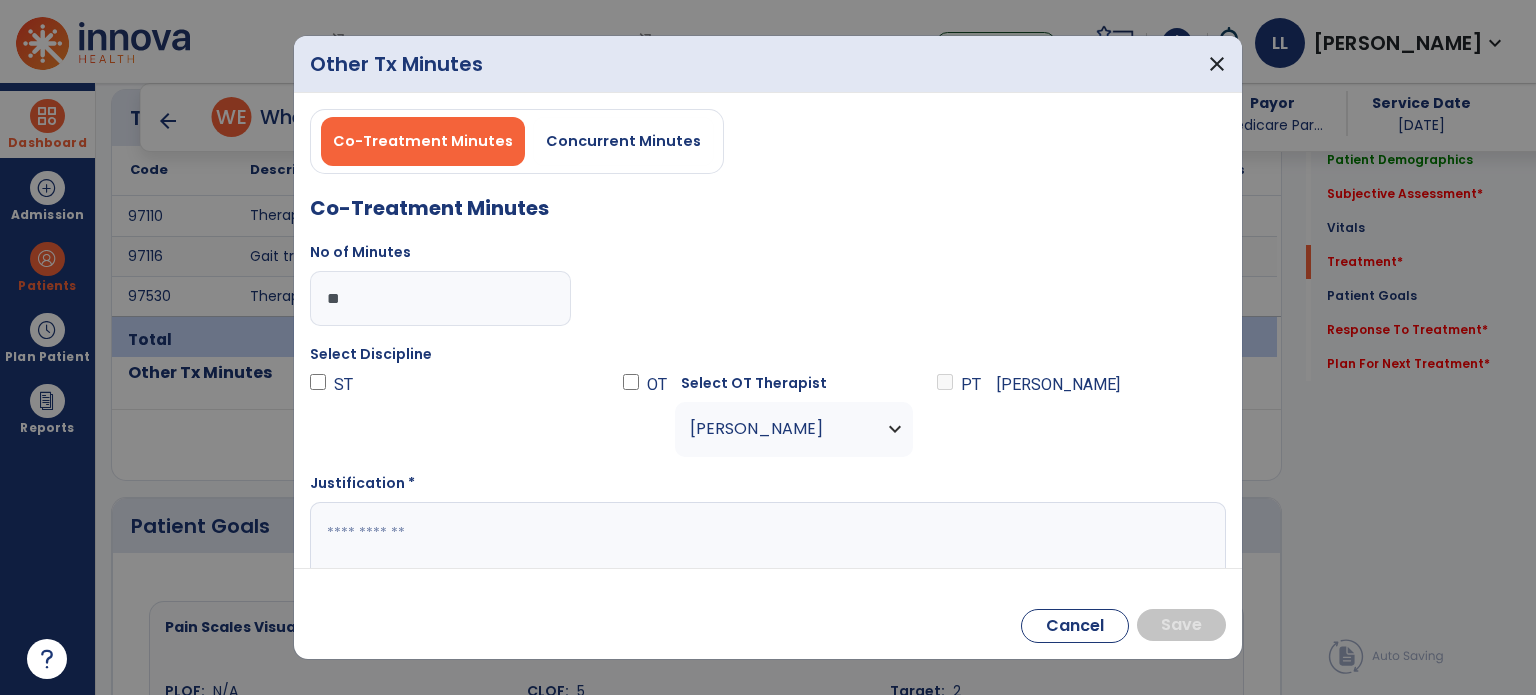 click at bounding box center (766, 541) 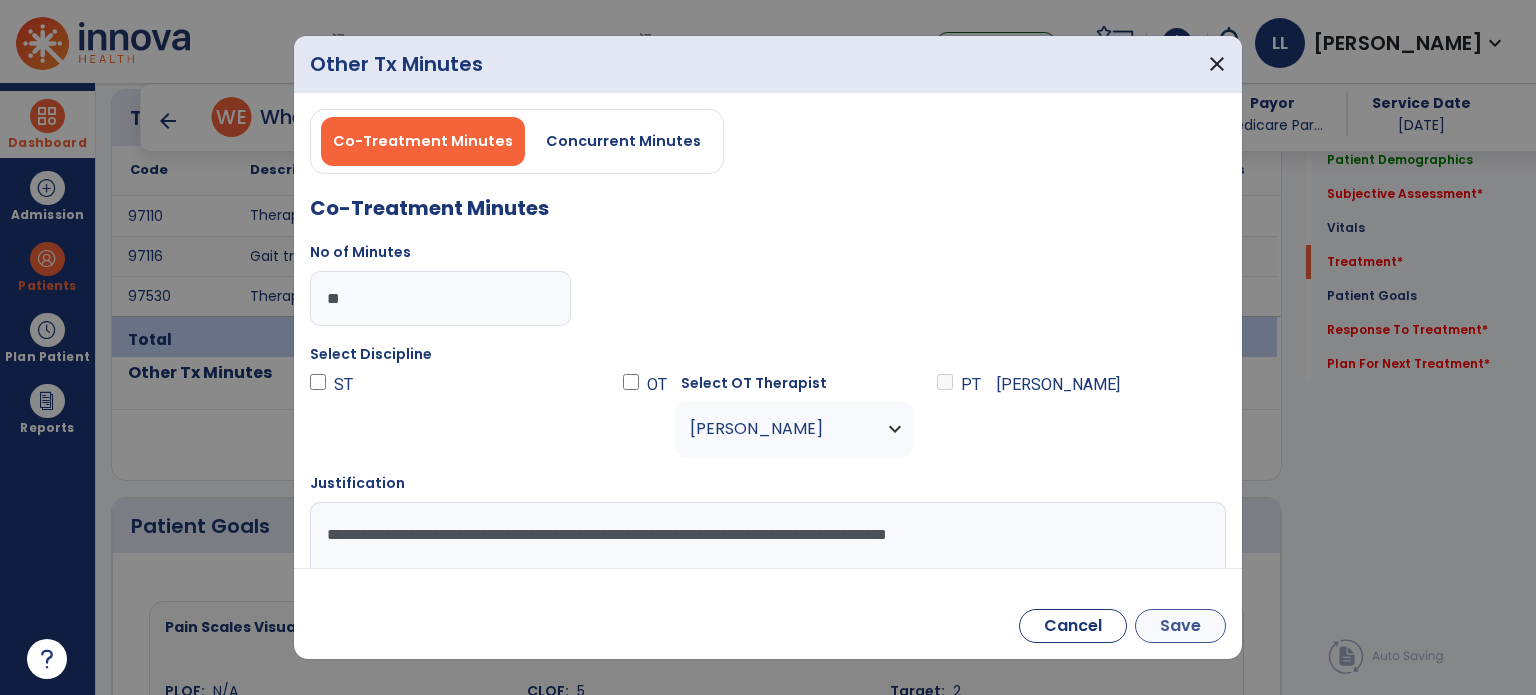 type on "**********" 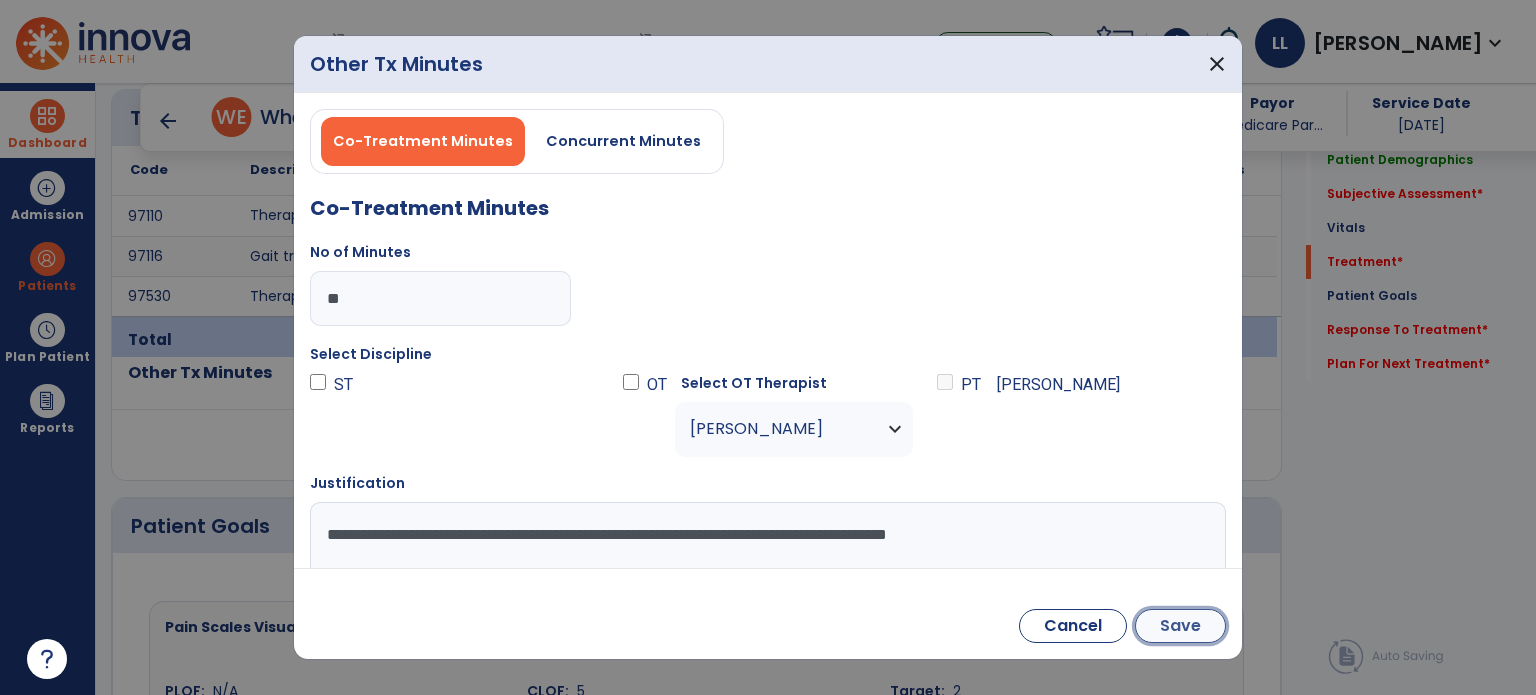 click on "Save" at bounding box center [1180, 626] 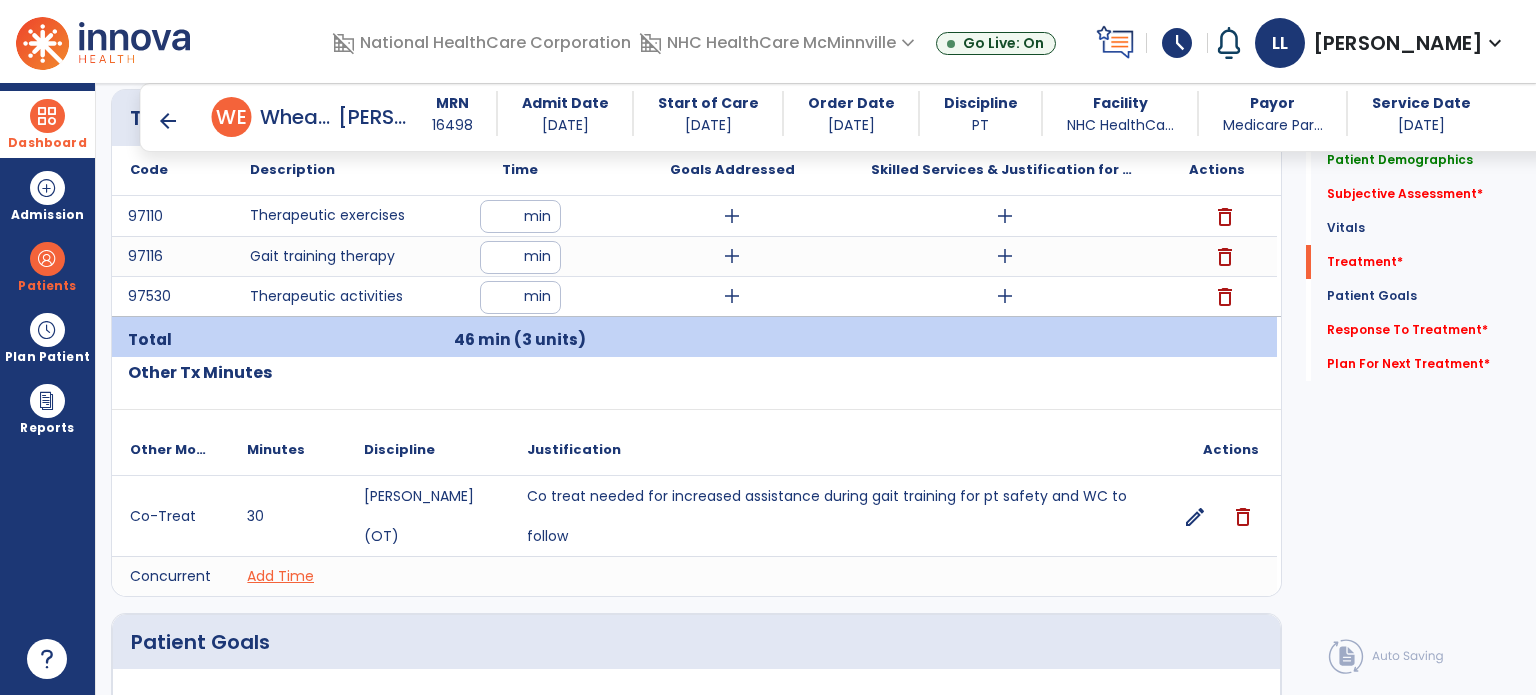 click on "arrow_back" at bounding box center [168, 121] 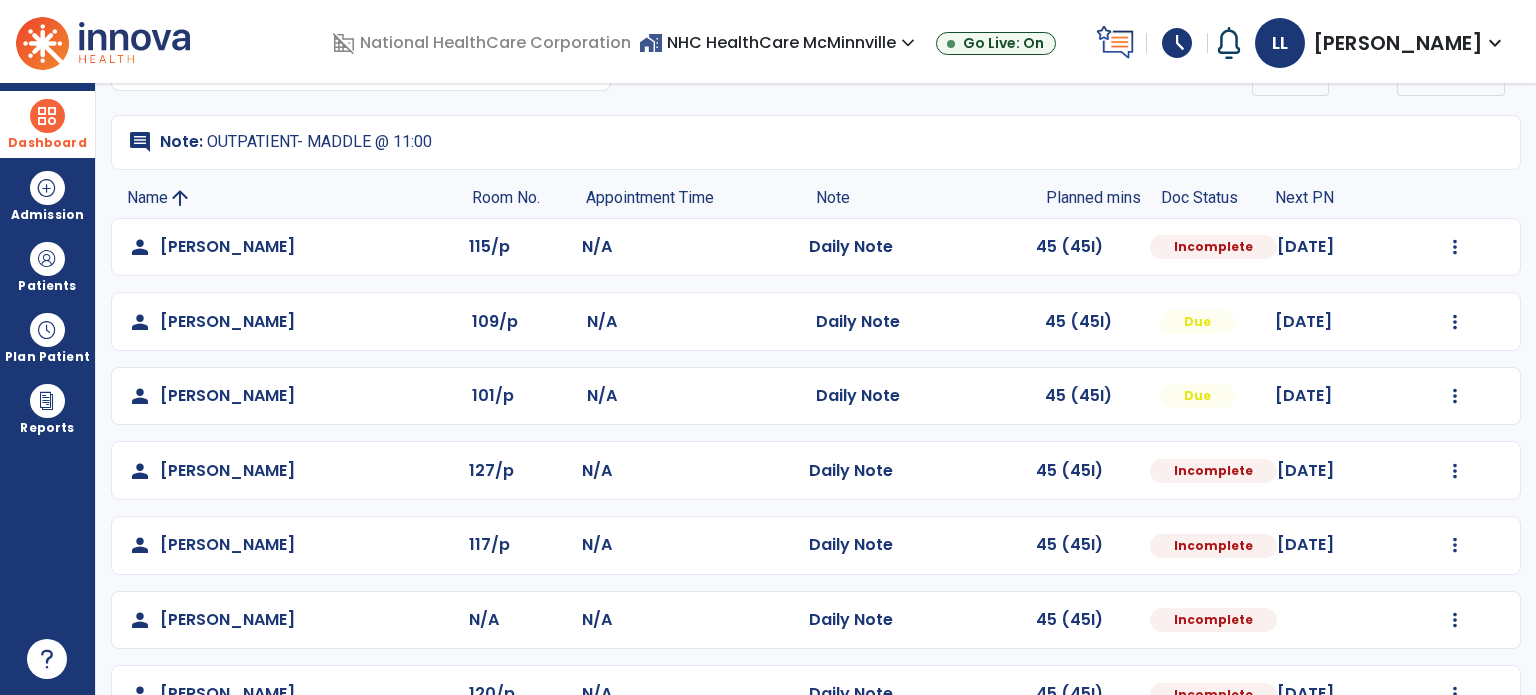 scroll, scrollTop: 240, scrollLeft: 0, axis: vertical 